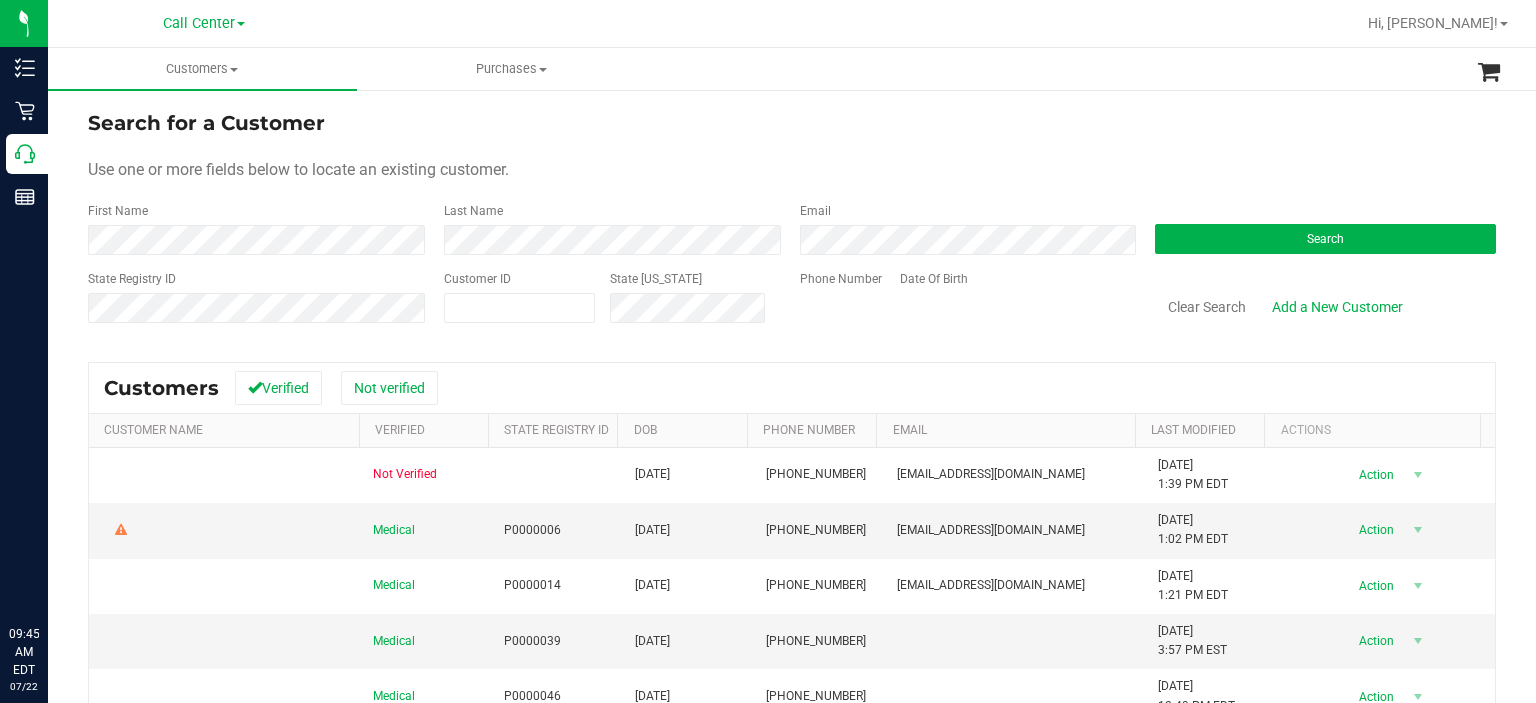 scroll, scrollTop: 0, scrollLeft: 0, axis: both 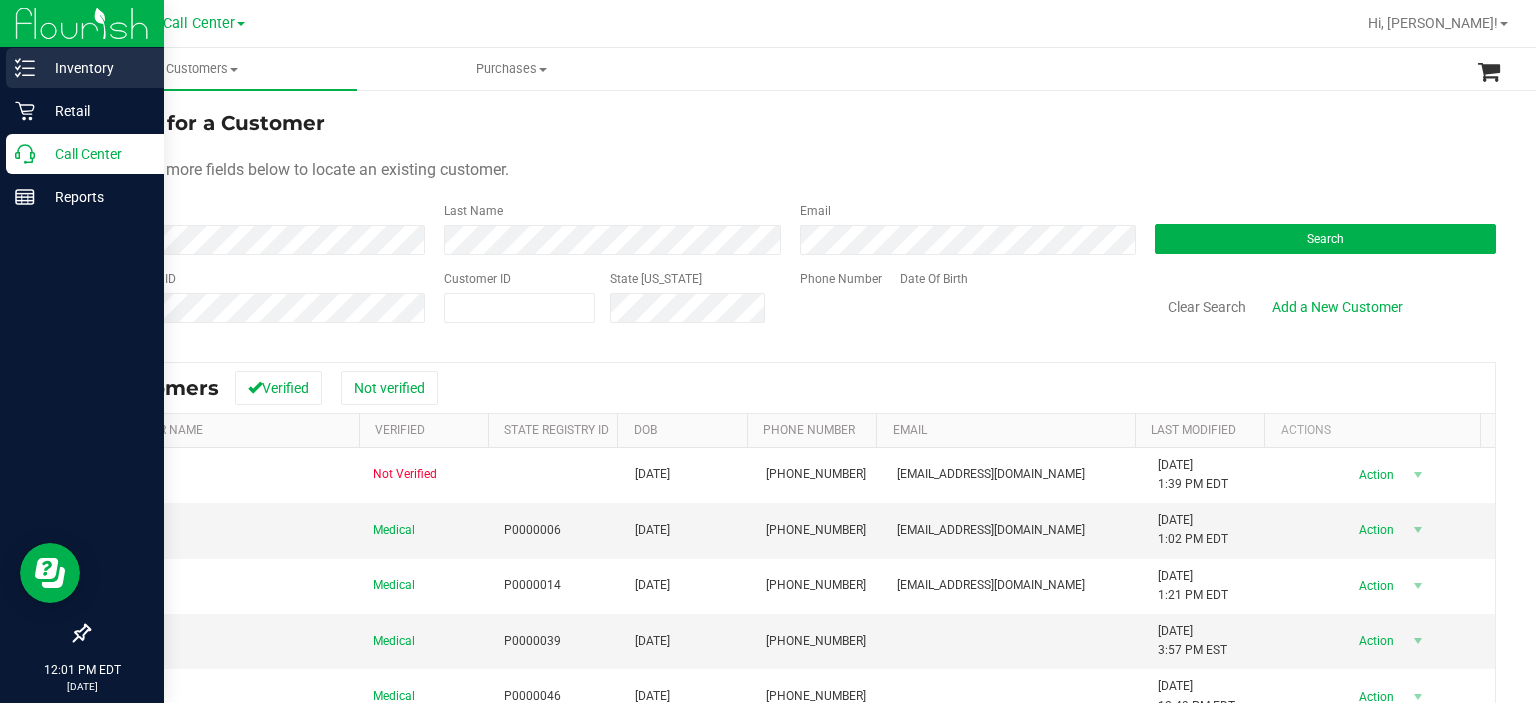 click on "Inventory" at bounding box center (82, 69) 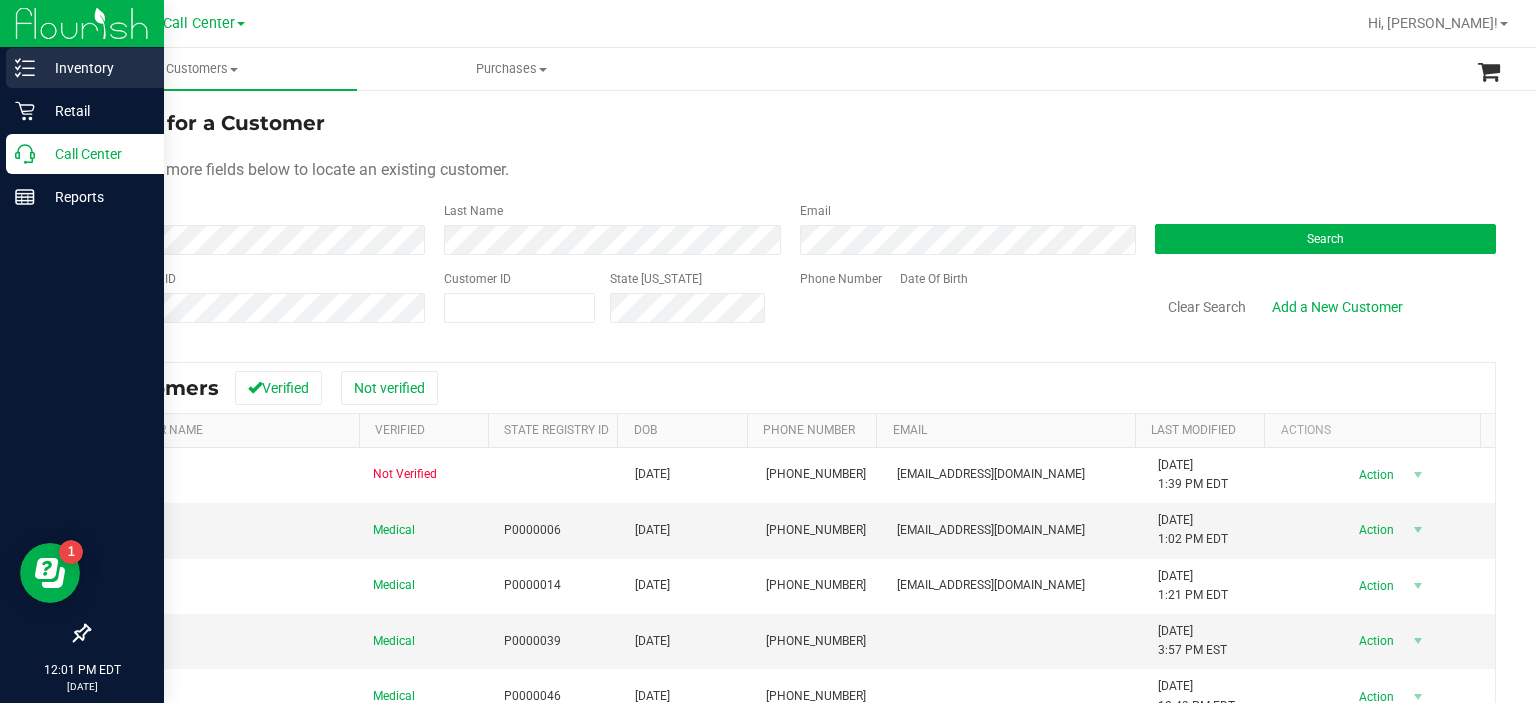 scroll, scrollTop: 0, scrollLeft: 0, axis: both 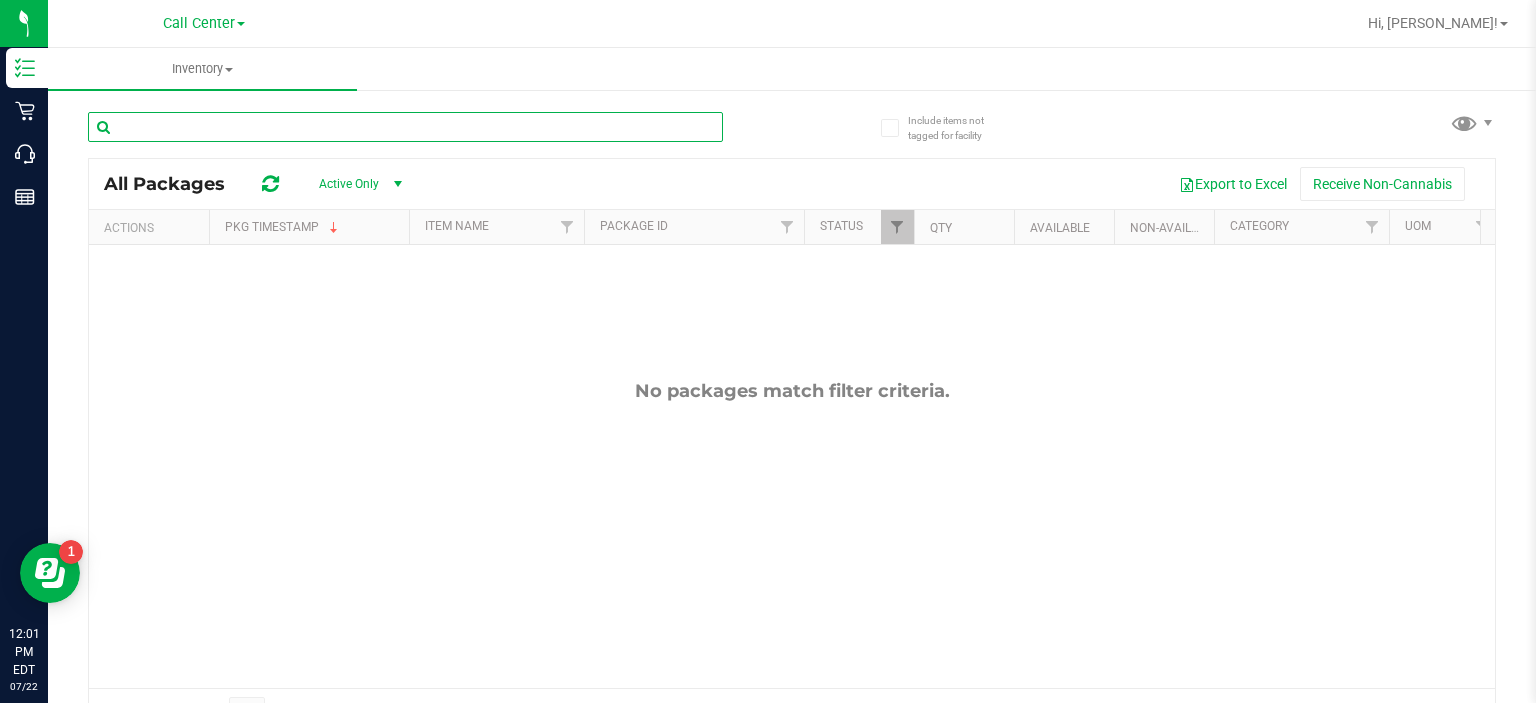 click at bounding box center (405, 127) 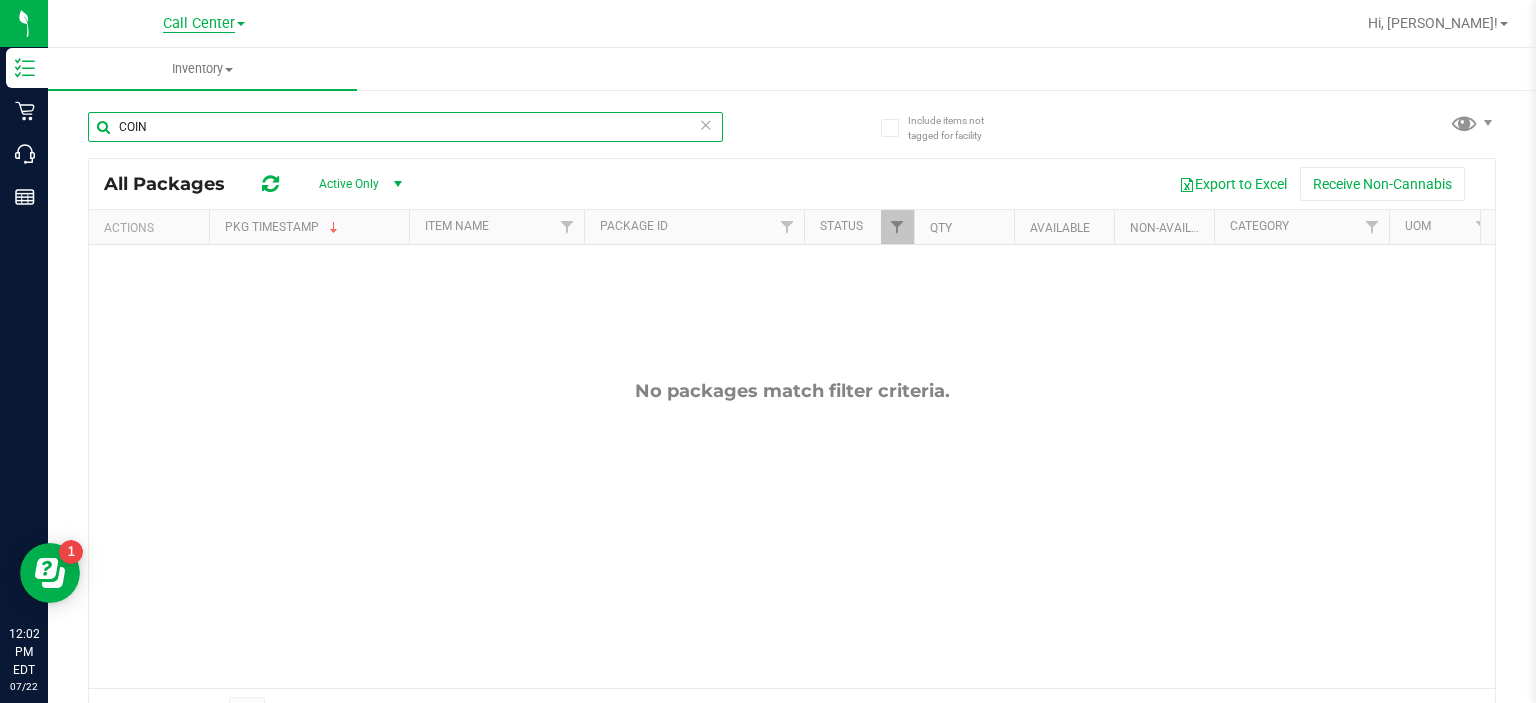 type on "COIN" 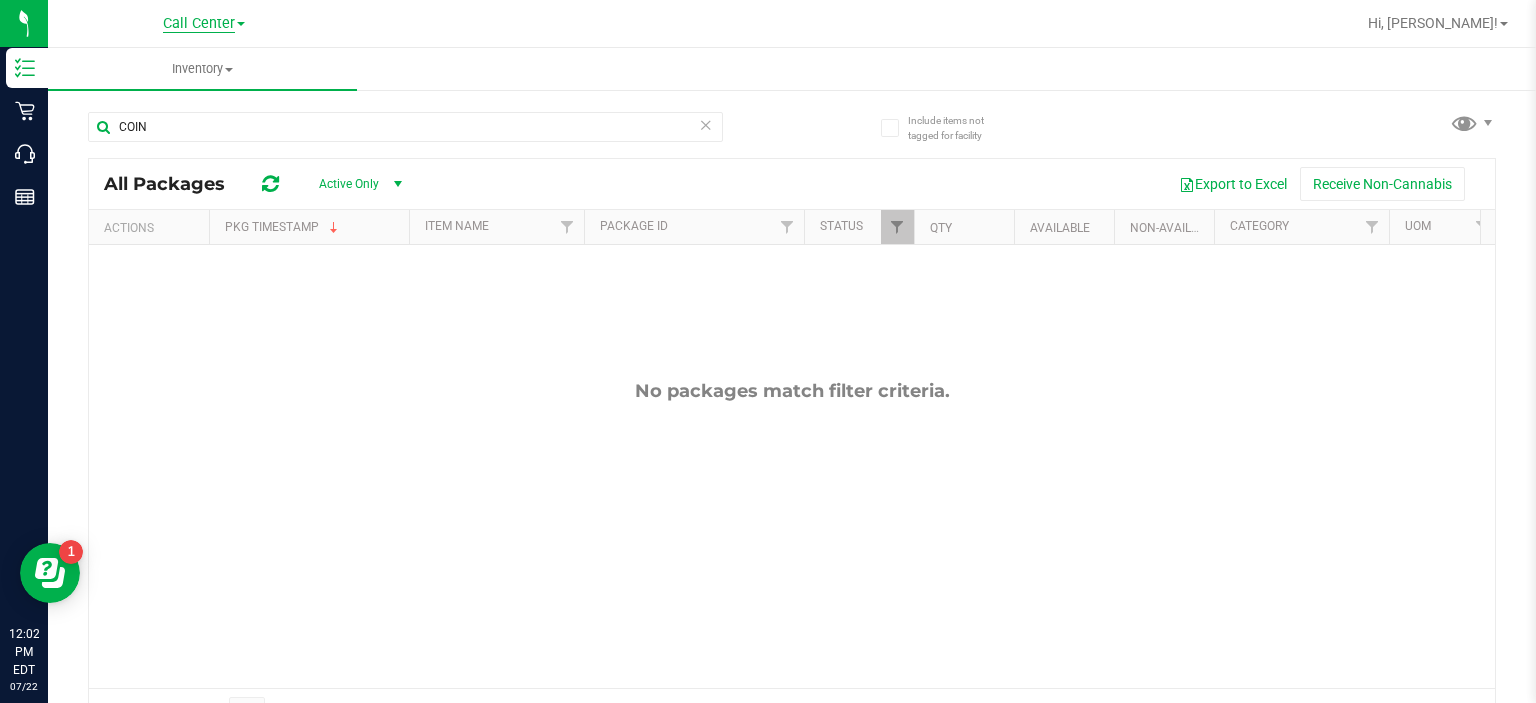 click on "Call Center" at bounding box center [199, 24] 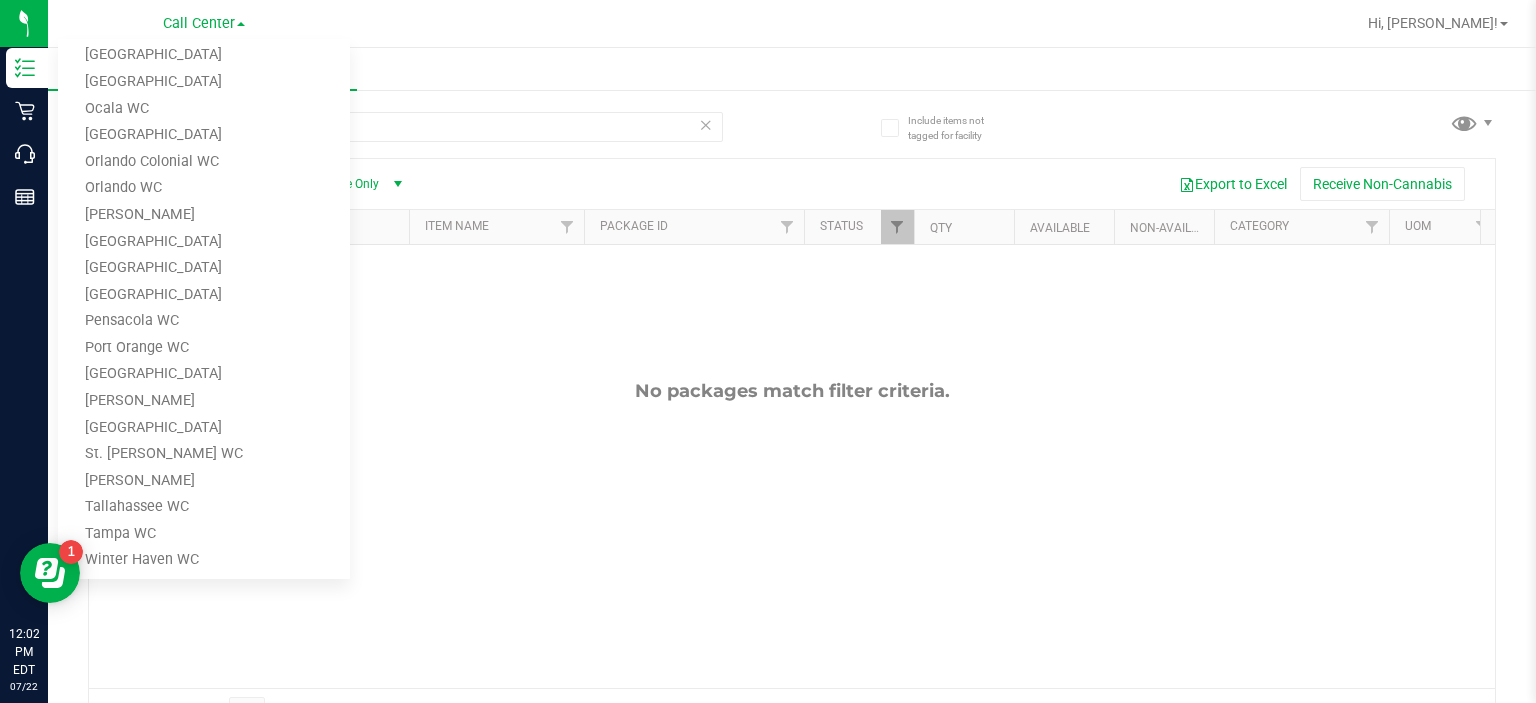 scroll, scrollTop: 744, scrollLeft: 0, axis: vertical 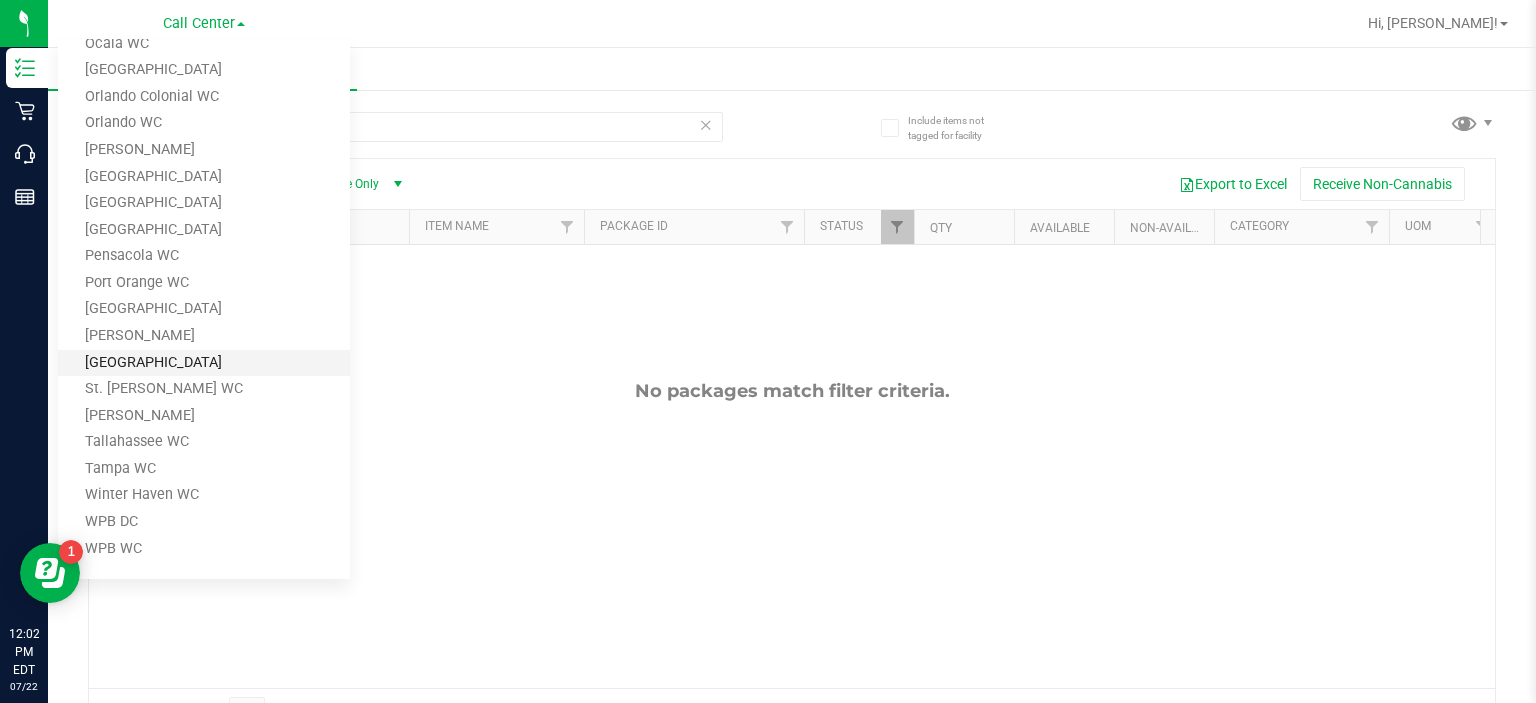 click on "[GEOGRAPHIC_DATA]" at bounding box center (204, 363) 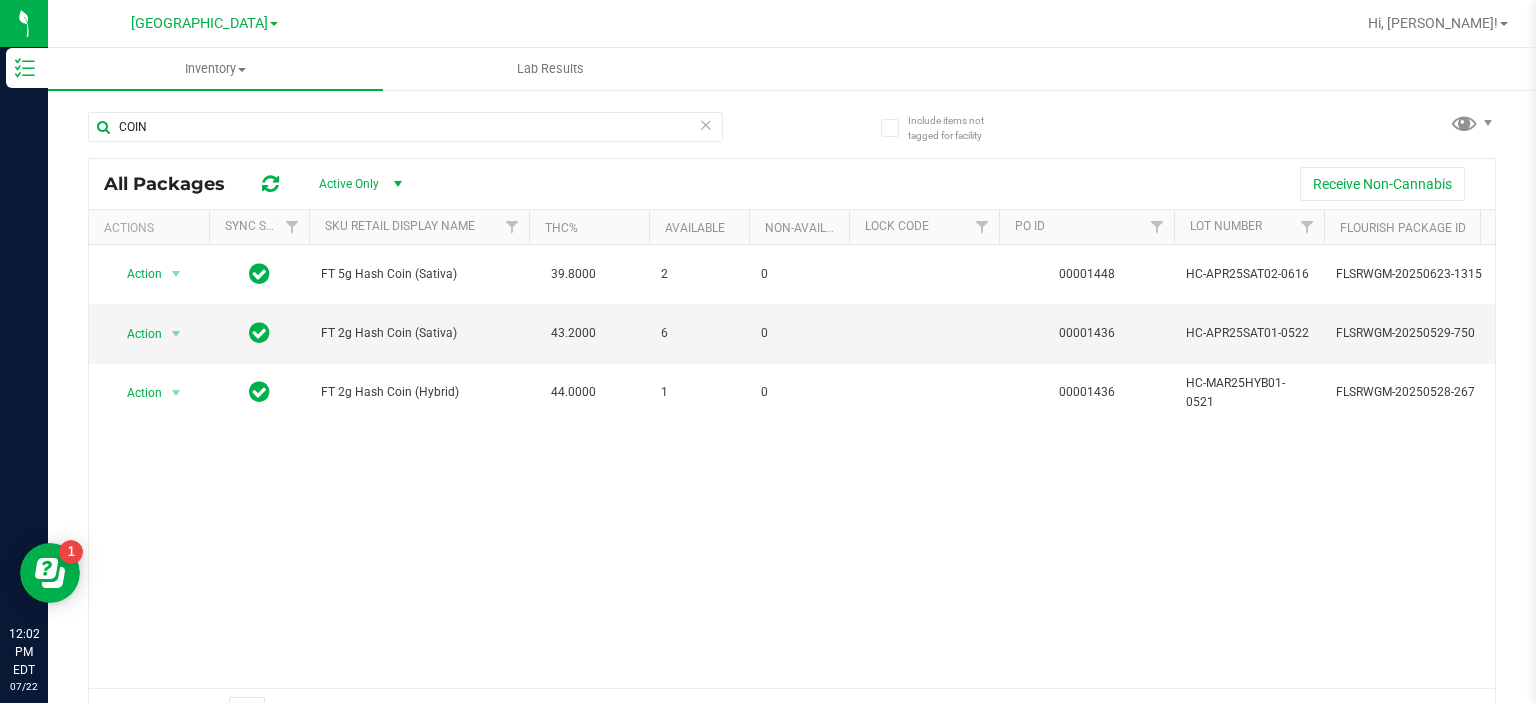 scroll, scrollTop: 0, scrollLeft: 2, axis: horizontal 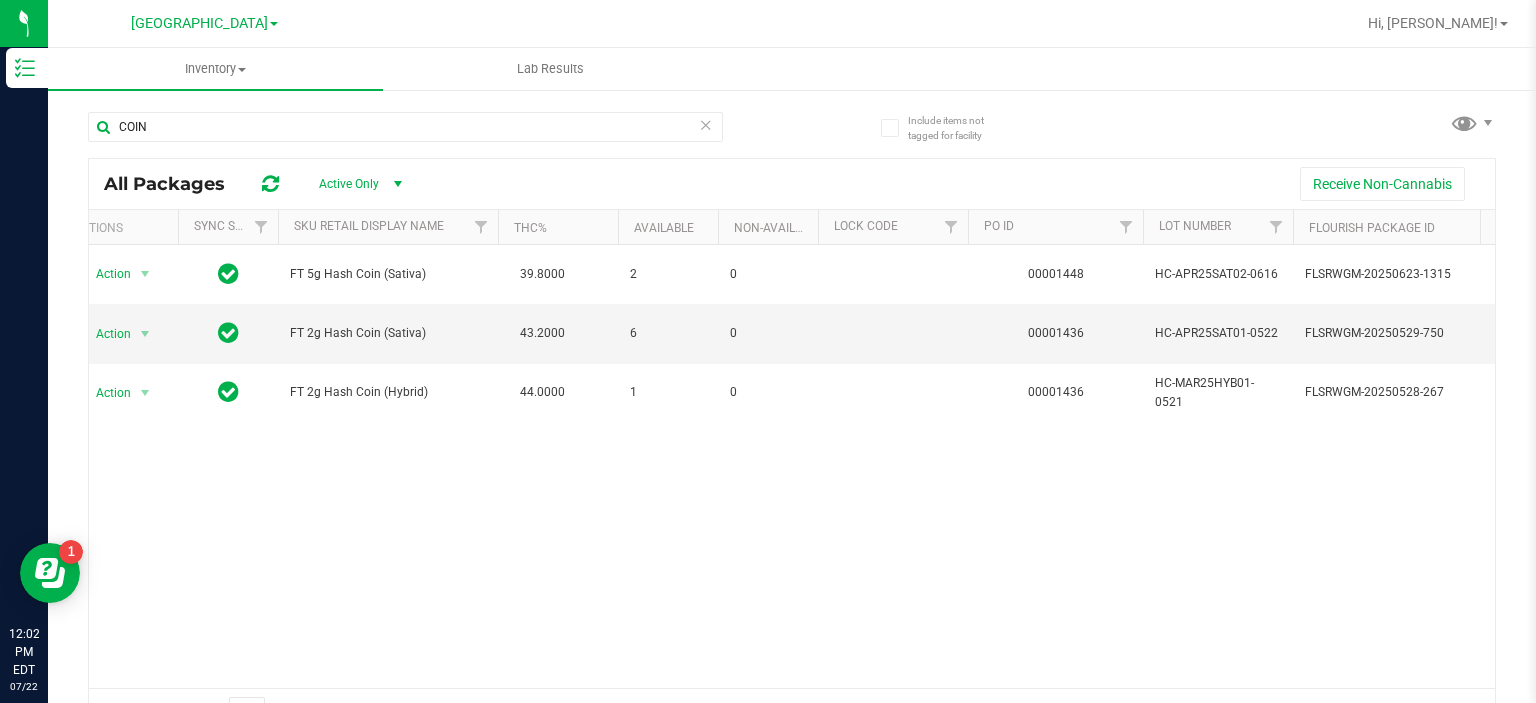 click on "Action Action Global inventory Package audit log Print package label Print product labels
FT 5g Hash Coin (Sativa)
39.8000
2
0
00001448
HC-APR25SAT02-0616
FLSRWGM-20250623-1315
7553350325827164
Pantry
$150.00000 CON-HCN-FT-SAT-5G
2
0.0000
FT - HASH COIN - 5G - SAT
CON-HCN-FT-SAT-5G
$0.68 $300.00 [DATE] 10:59:00 EDT
FT - HASH COIN - 5G - SAT
$0.68" at bounding box center (792, 466) 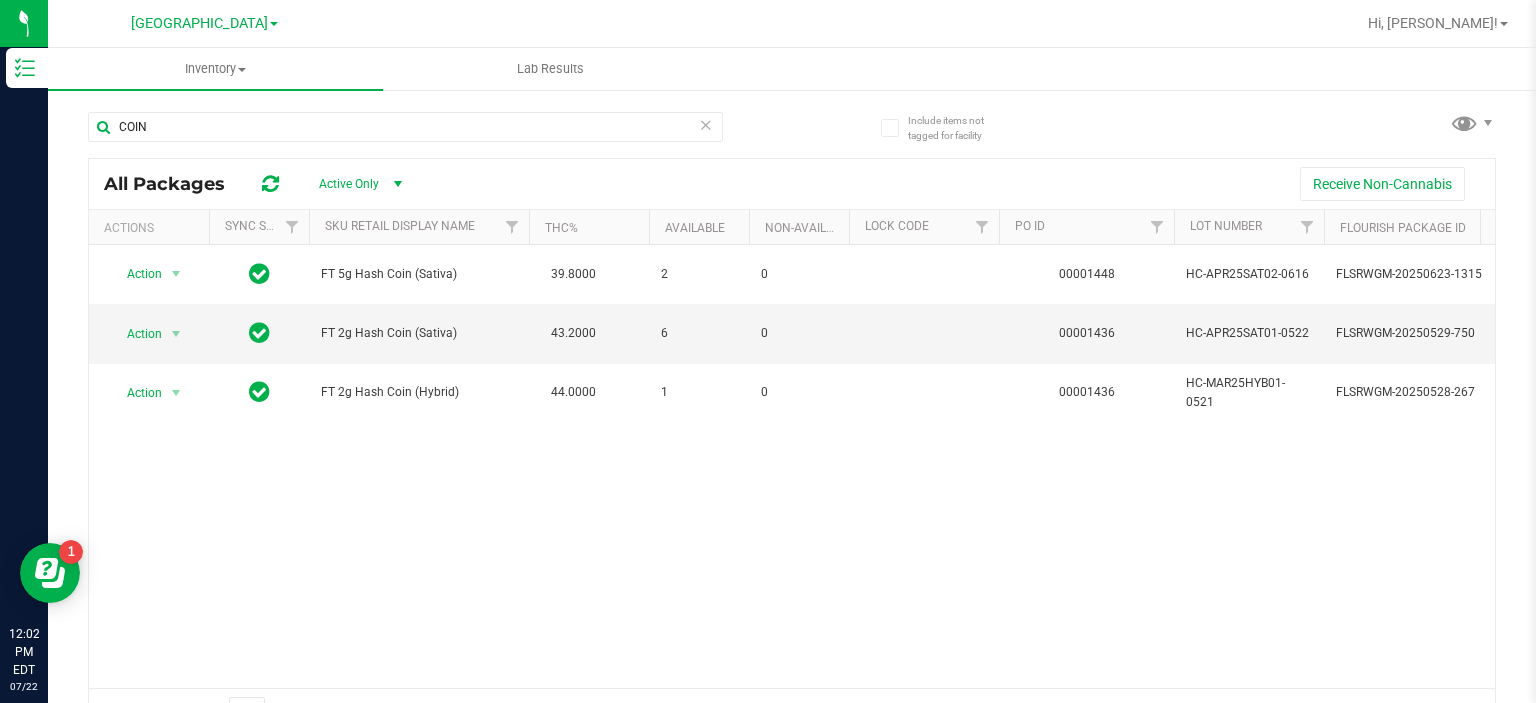 click on "Action Action Global inventory Package audit log Print package label Print product labels
FT 5g Hash Coin (Sativa)
39.8000
2
0
00001448
HC-APR25SAT02-0616
FLSRWGM-20250623-1315
7553350325827164
Pantry
$150.00000 CON-HCN-FT-SAT-5G
2
0.0000
FT - HASH COIN - 5G - SAT
CON-HCN-FT-SAT-5G
$0.68 $300.00 [DATE] 10:59:00 EDT
FT - HASH COIN - 5G - SAT
$0.68" at bounding box center [792, 466] 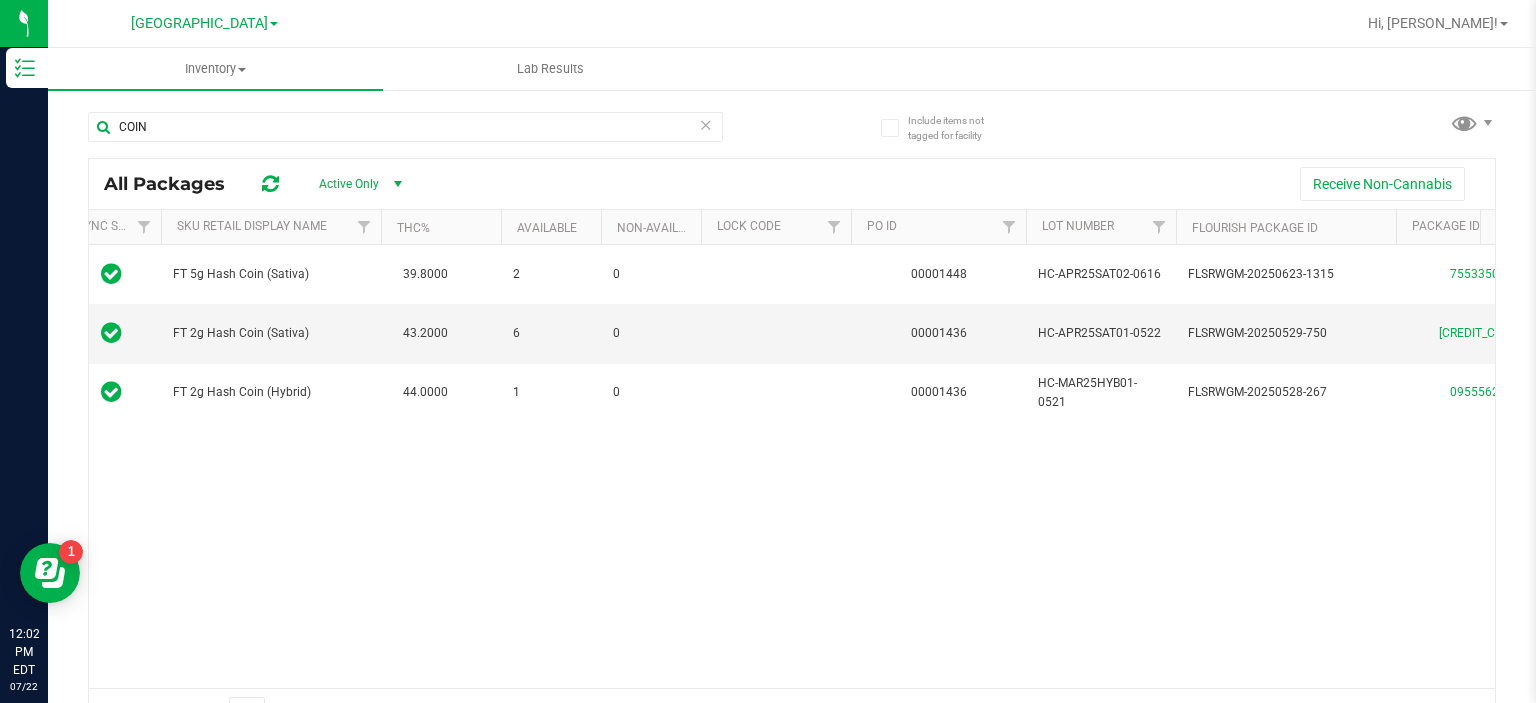 scroll, scrollTop: 0, scrollLeft: 167, axis: horizontal 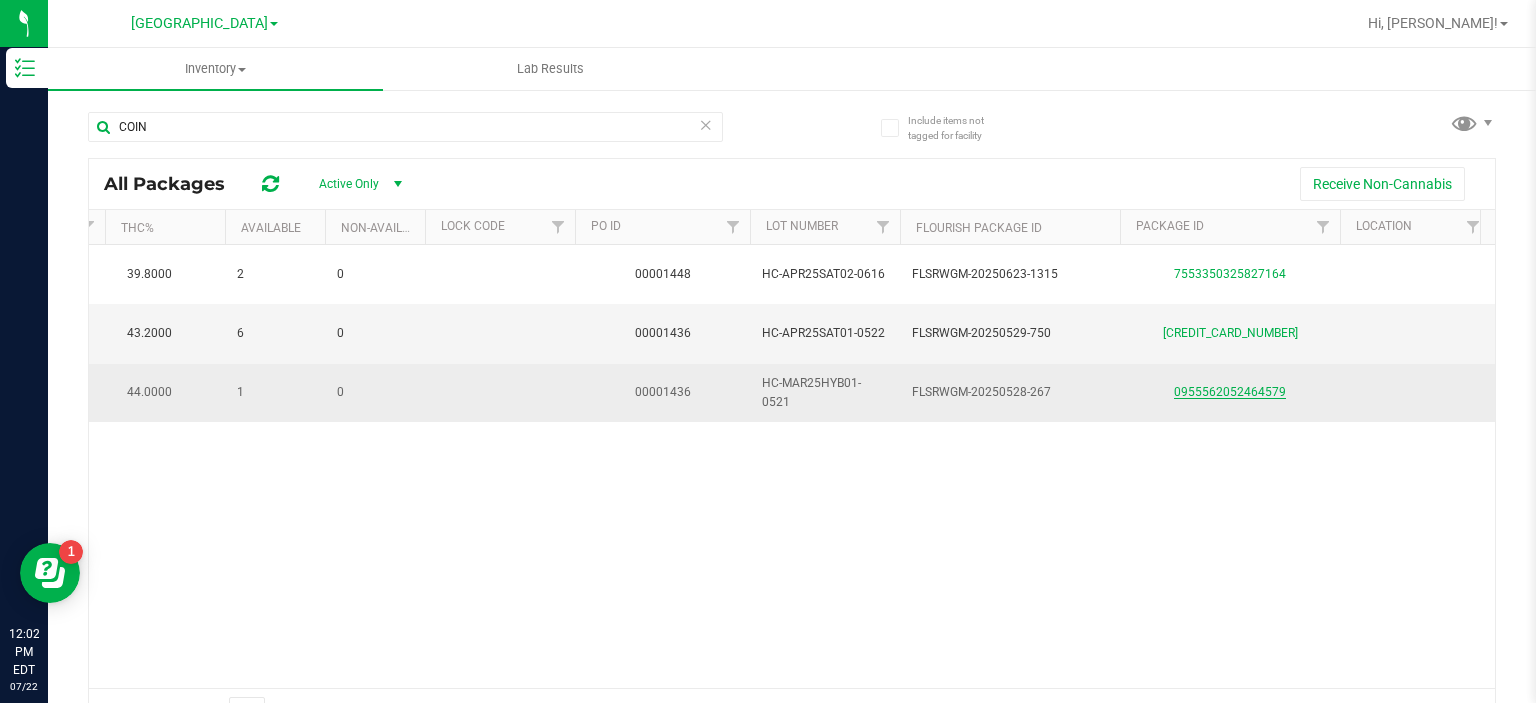 click on "0955562052464579" at bounding box center (1230, 392) 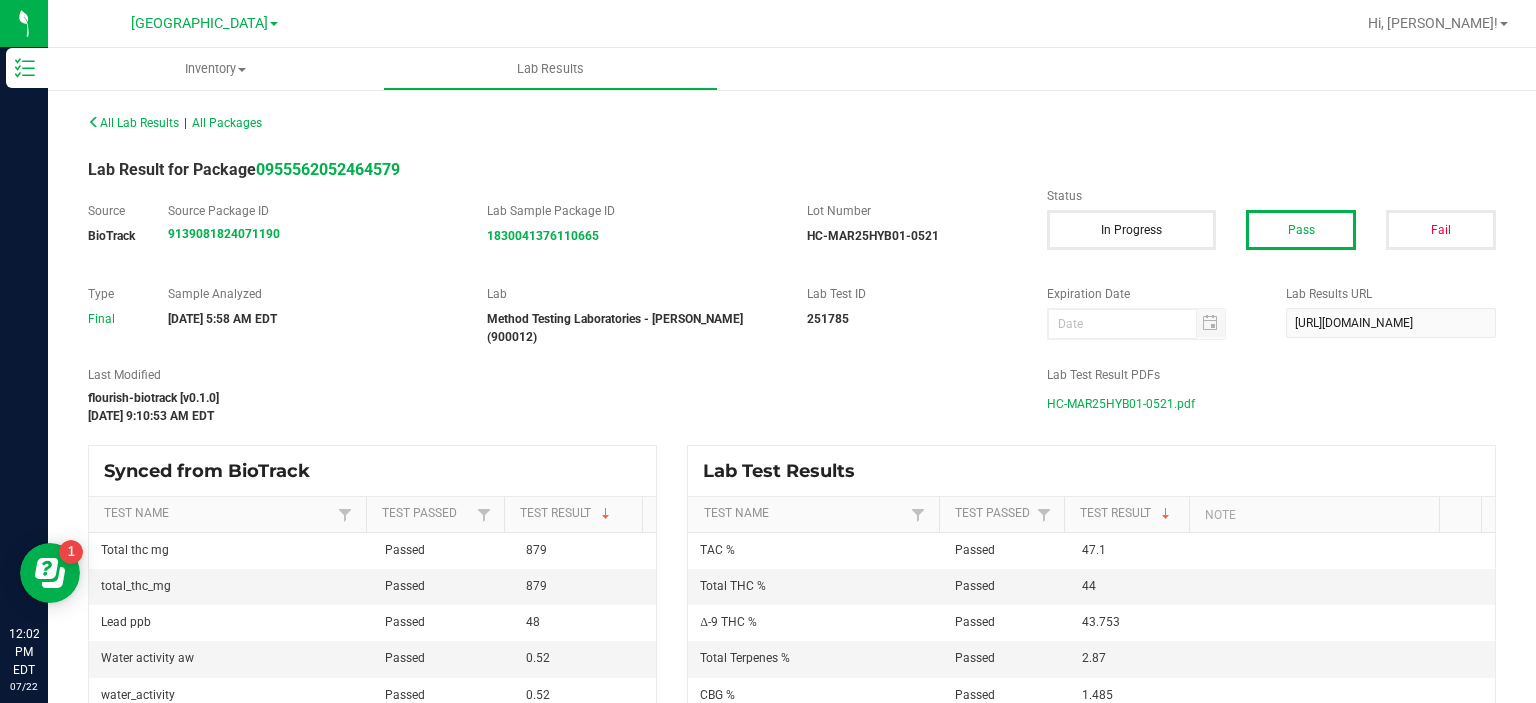 click on "HC-MAR25HYB01-0521.pdf" at bounding box center (1121, 404) 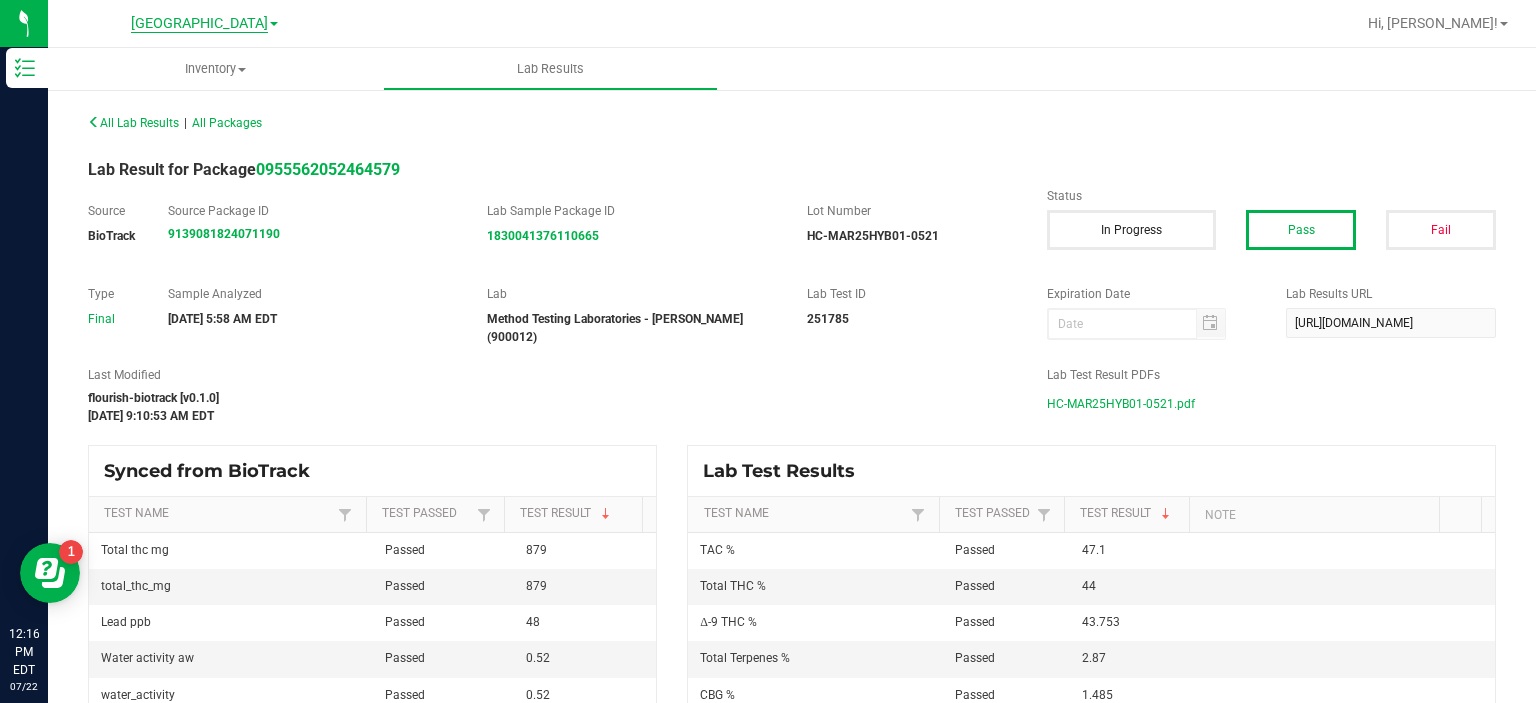 click on "[GEOGRAPHIC_DATA]" at bounding box center (199, 24) 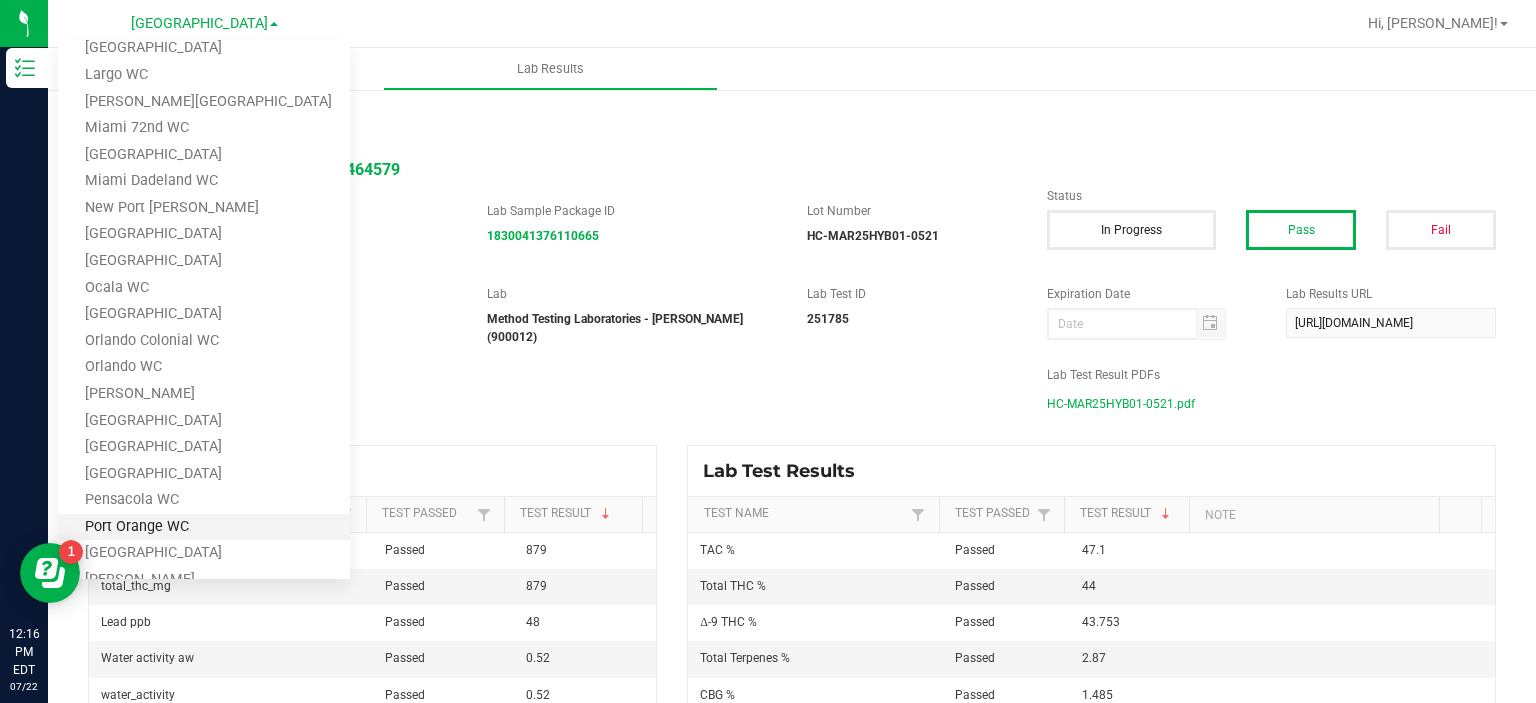 scroll, scrollTop: 500, scrollLeft: 0, axis: vertical 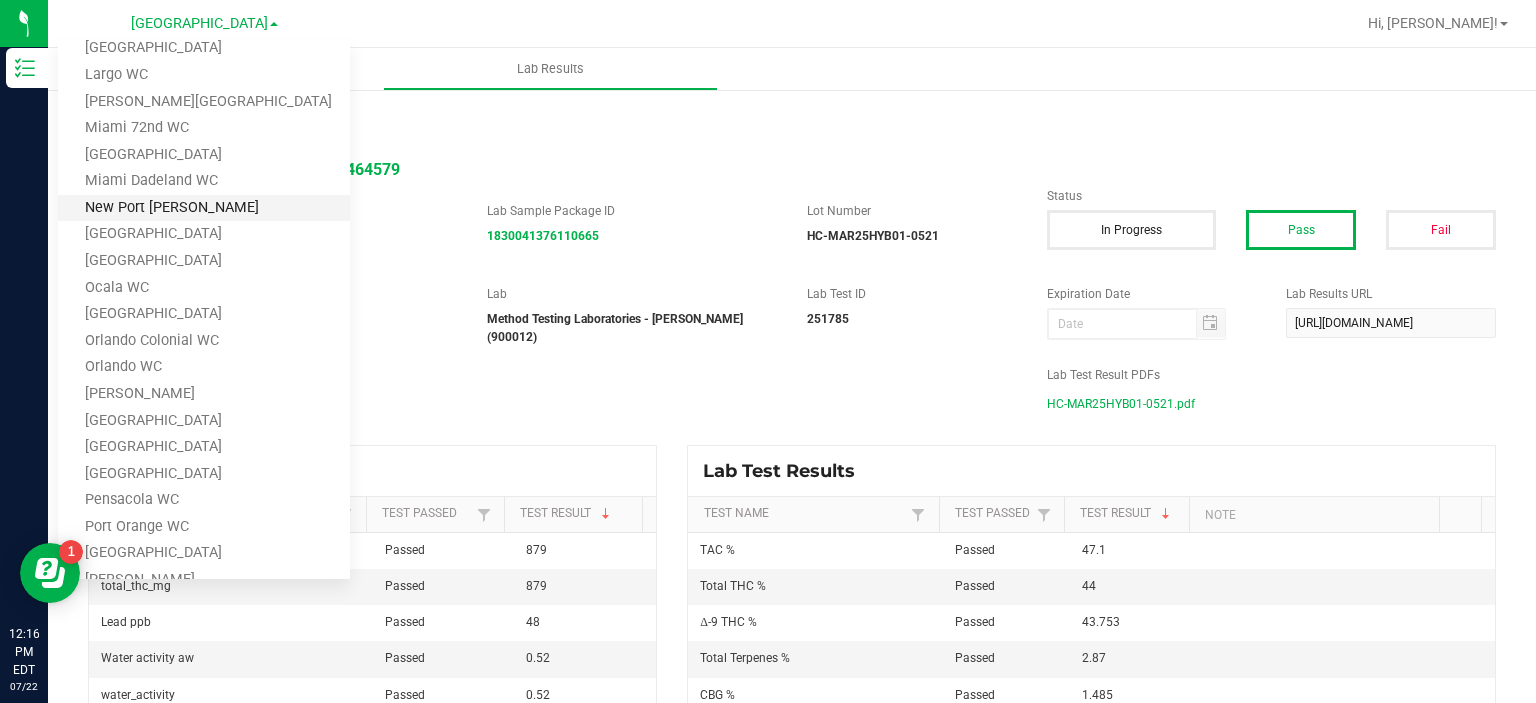 click on "New Port [PERSON_NAME]" at bounding box center [204, 208] 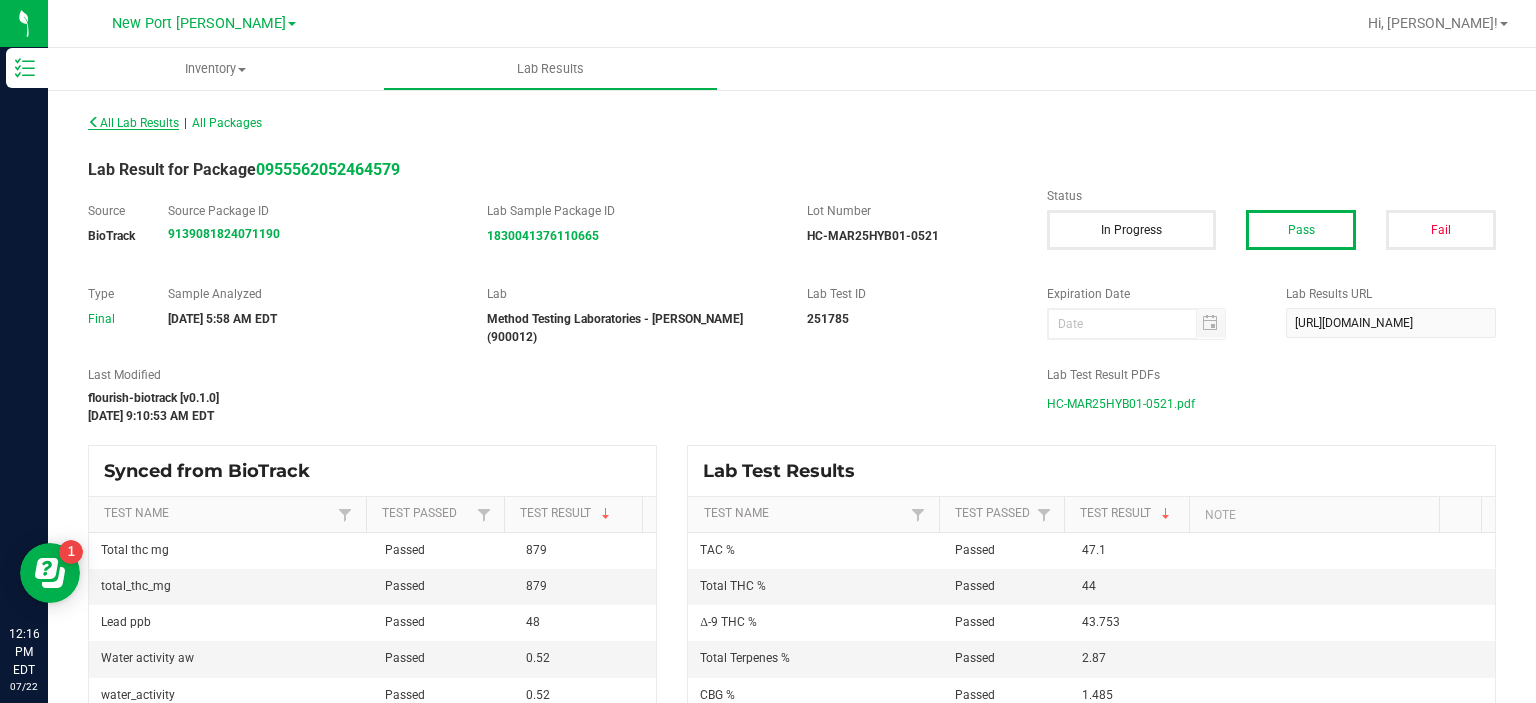 click on "All Lab Results" at bounding box center (133, 123) 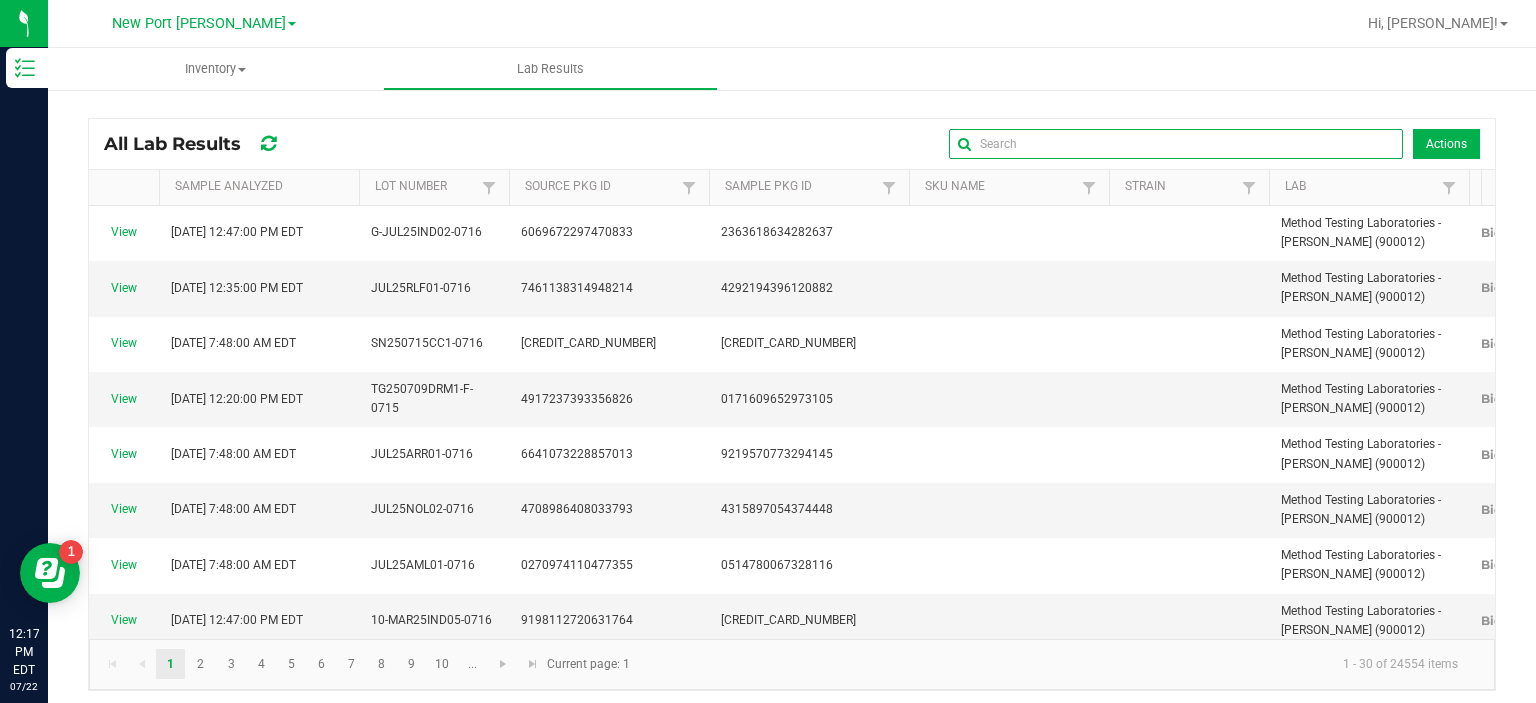 click at bounding box center [1176, 144] 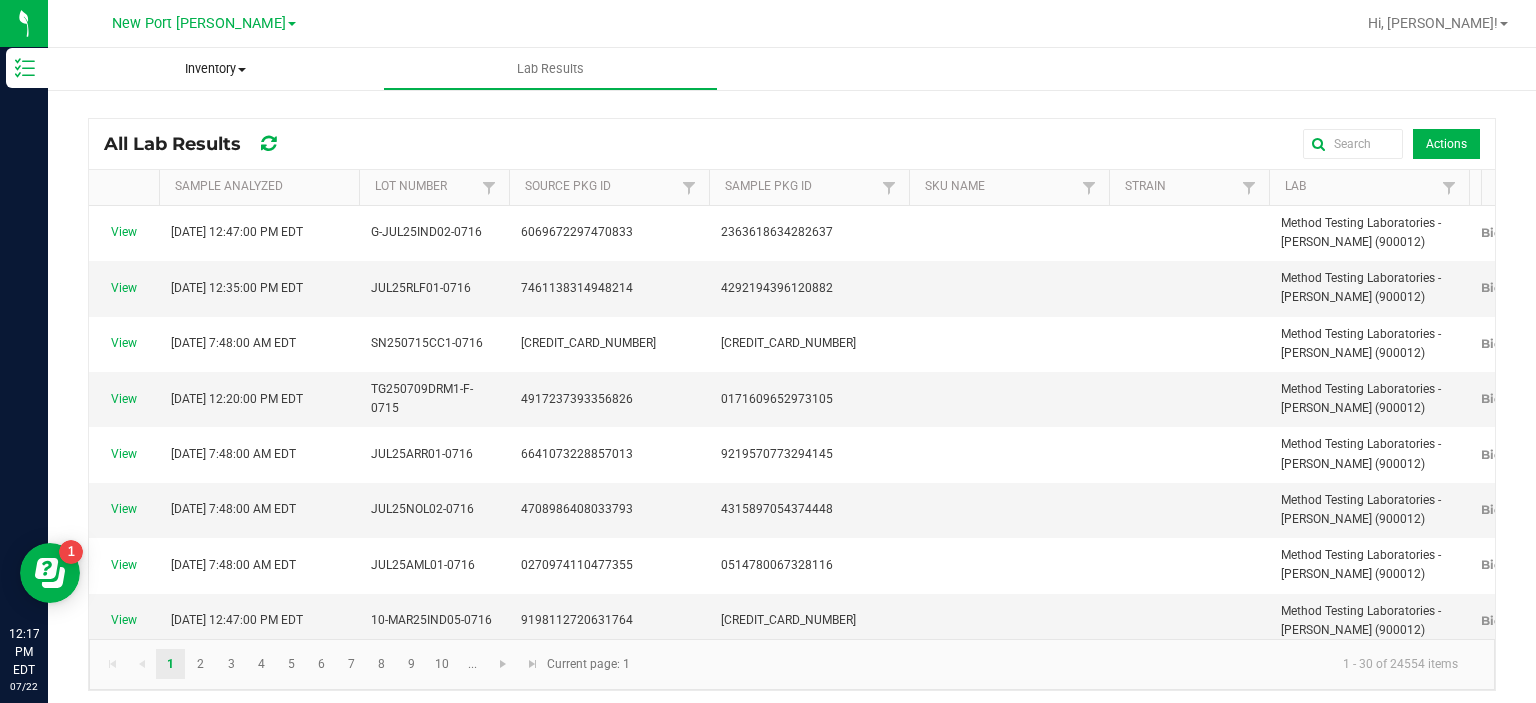 click on "Inventory" at bounding box center [215, 69] 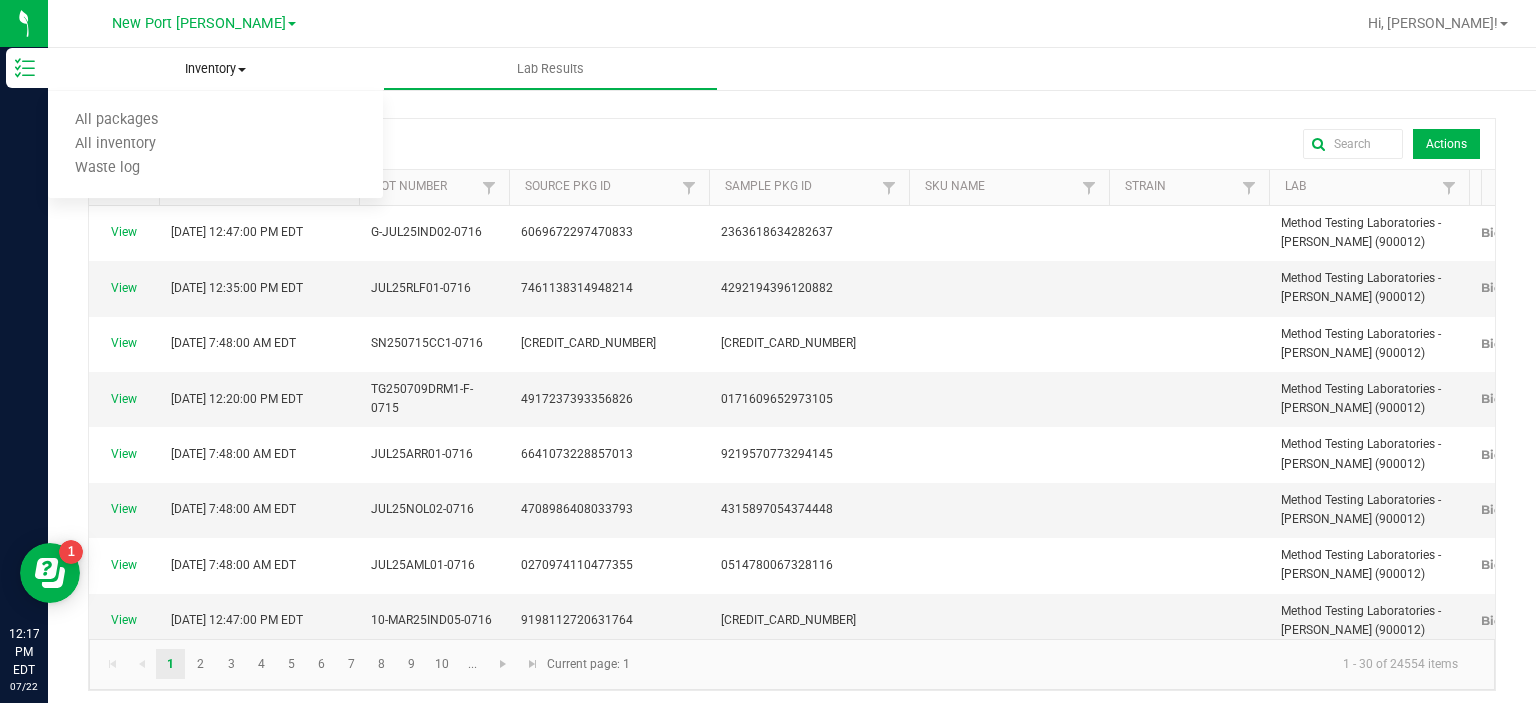 click on "Inventory" at bounding box center [215, 69] 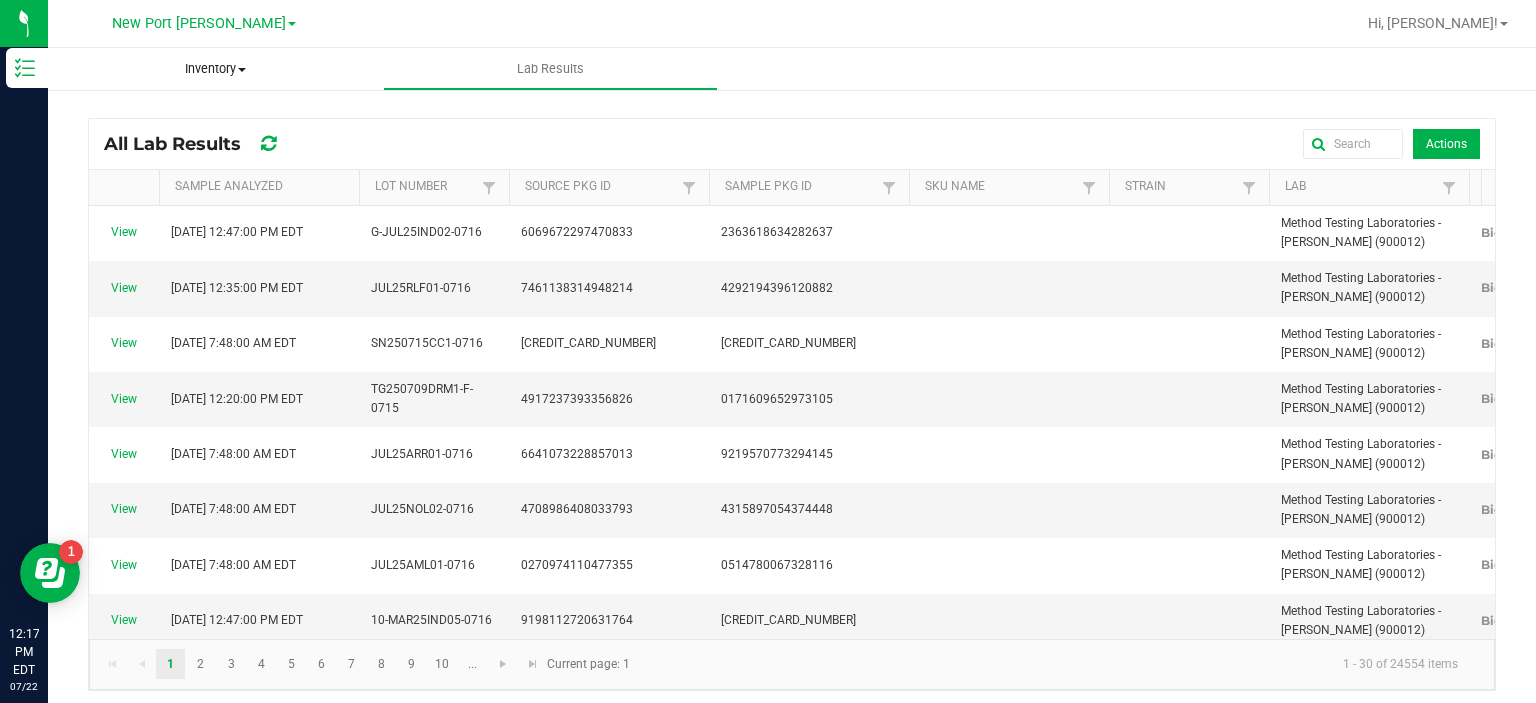 click on "Inventory" at bounding box center [215, 69] 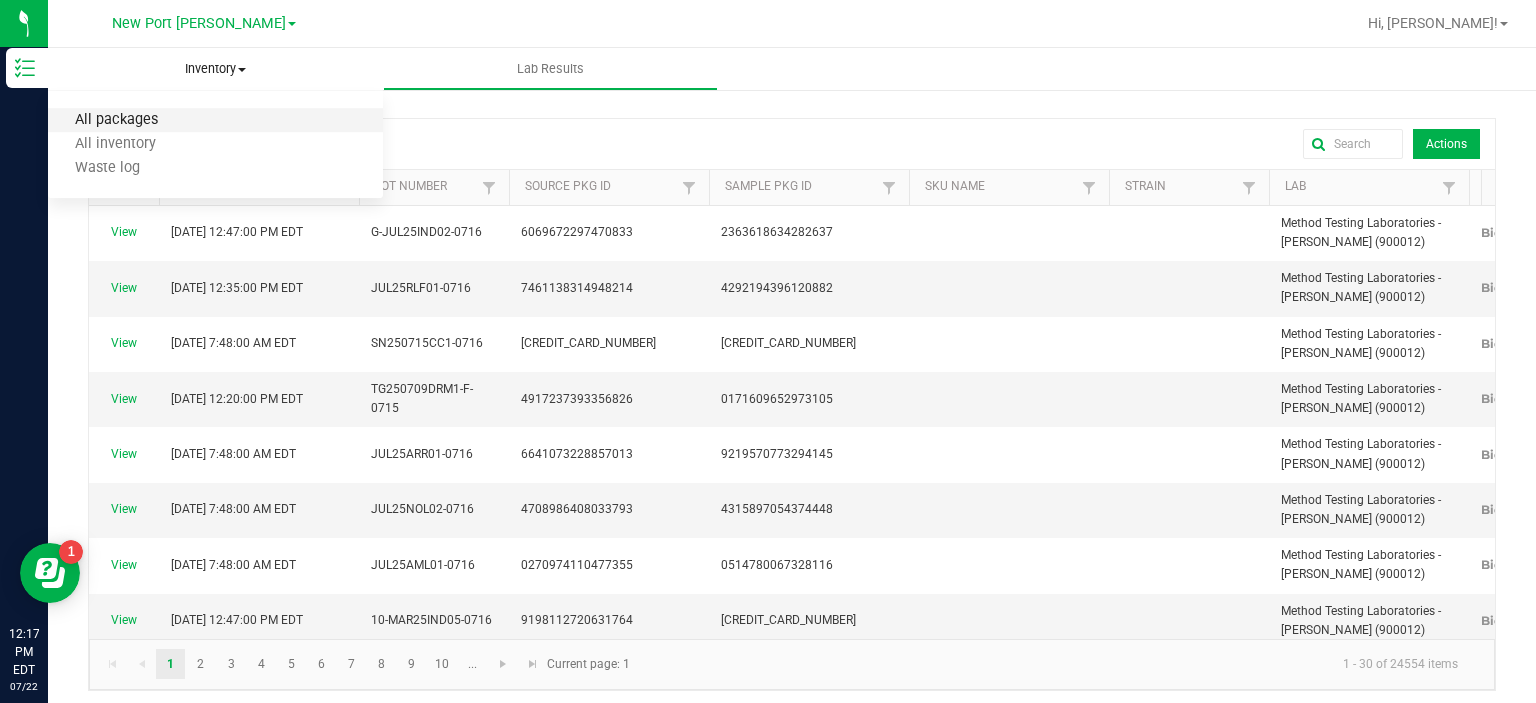 click on "All packages" at bounding box center [116, 120] 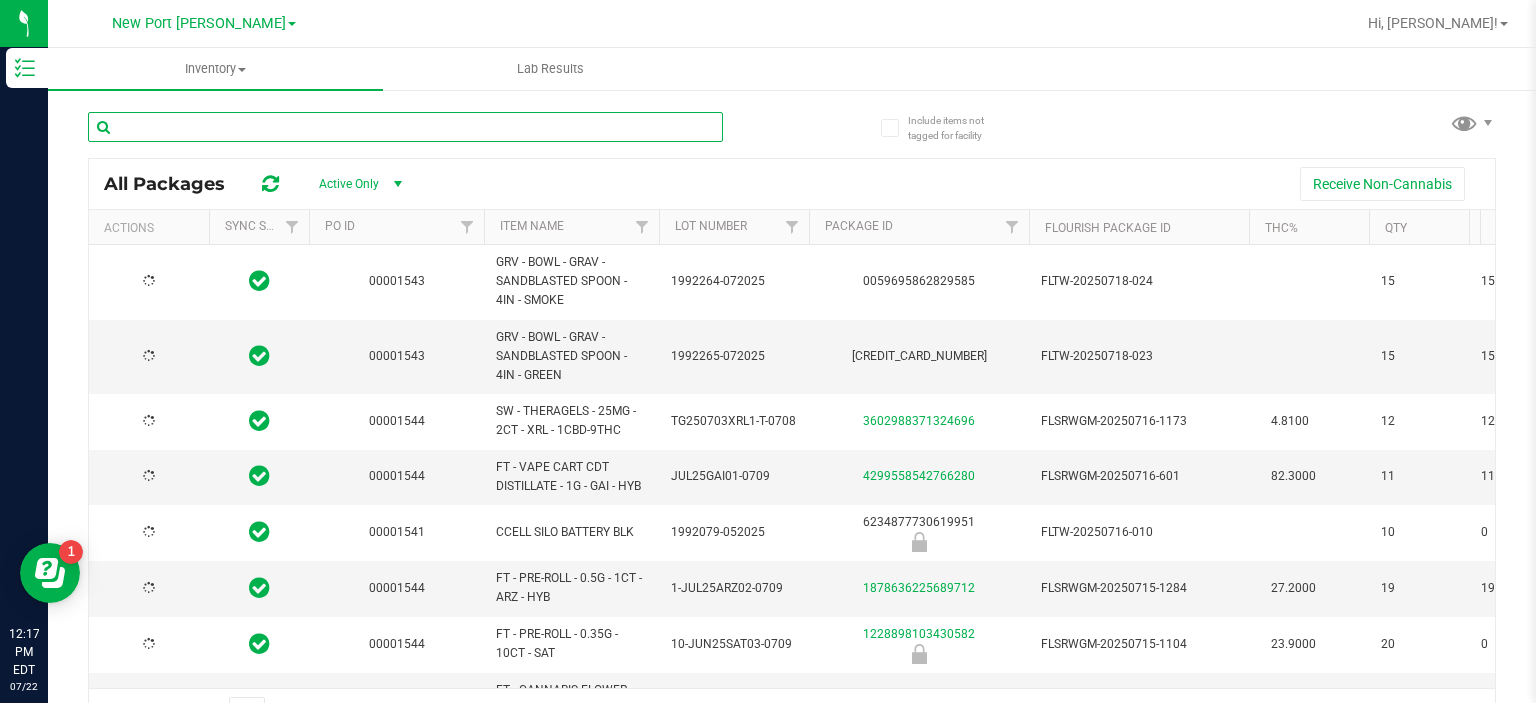 click at bounding box center (405, 127) 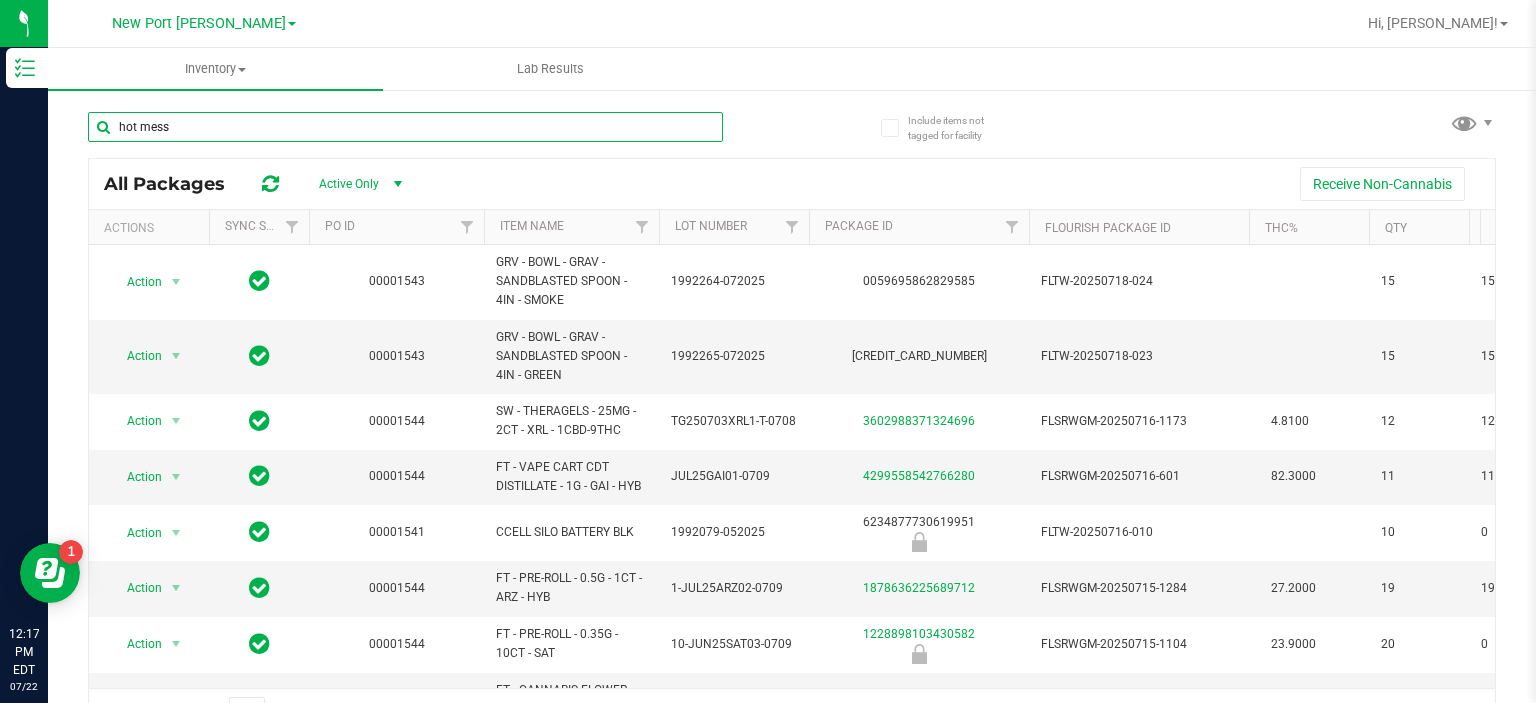 type on "hot mess" 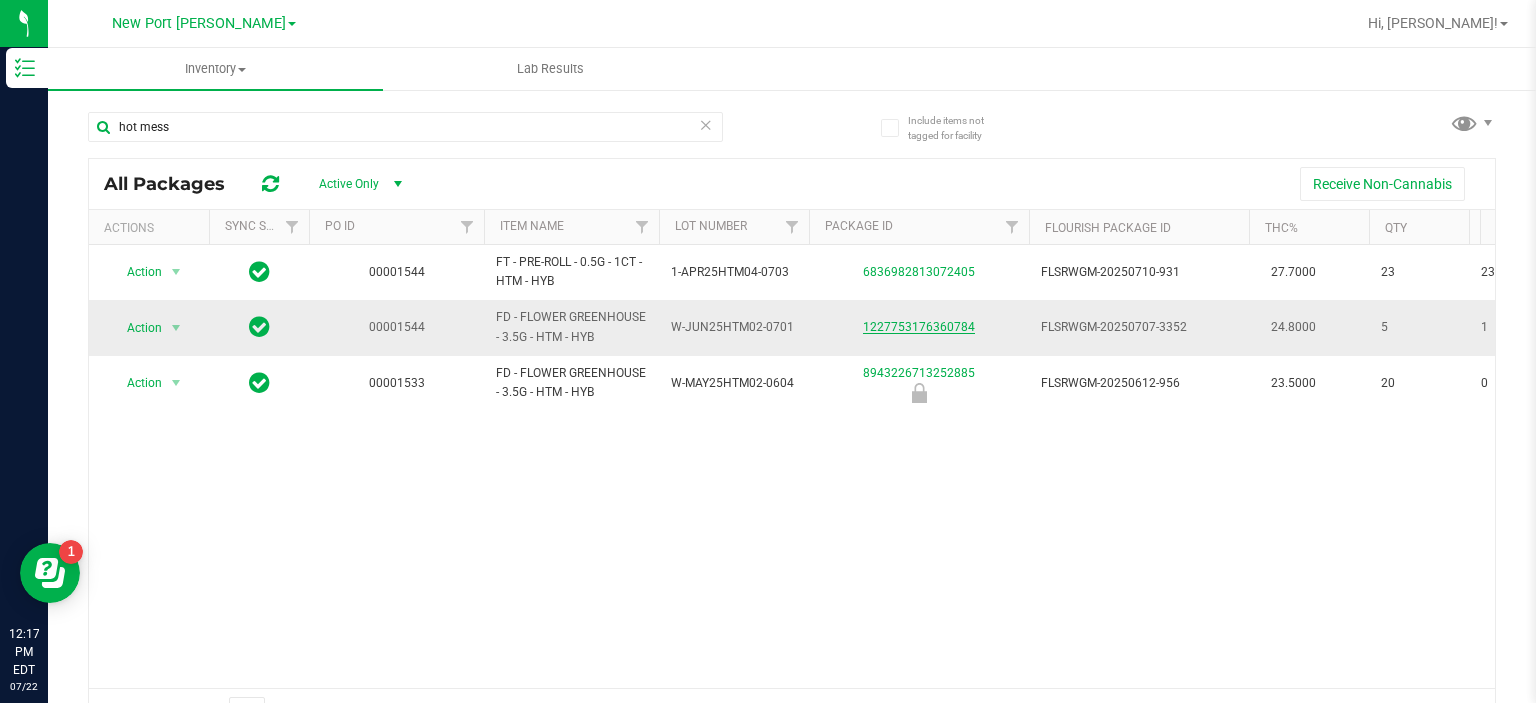 click on "1227753176360784" at bounding box center (919, 327) 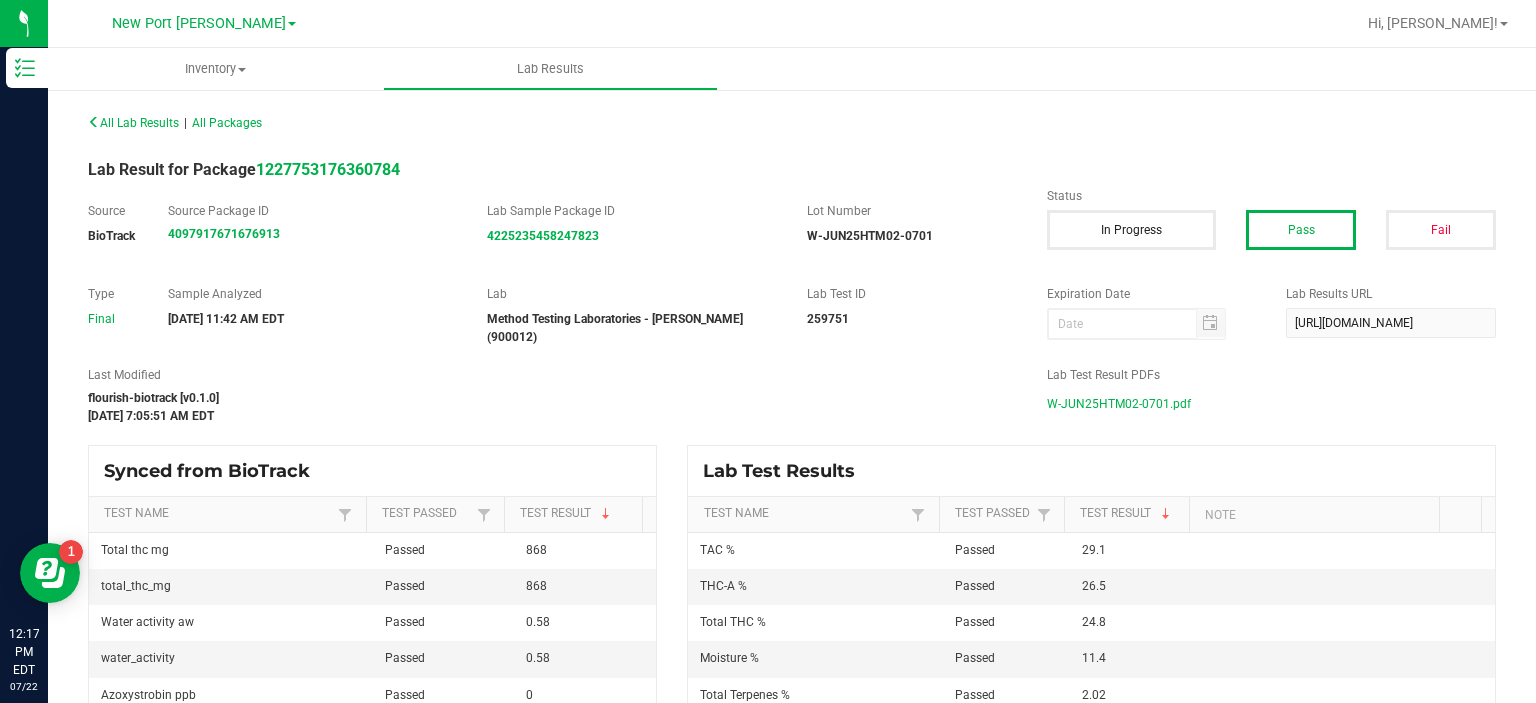 click on "W-JUN25HTM02-0701.pdf" at bounding box center (1119, 404) 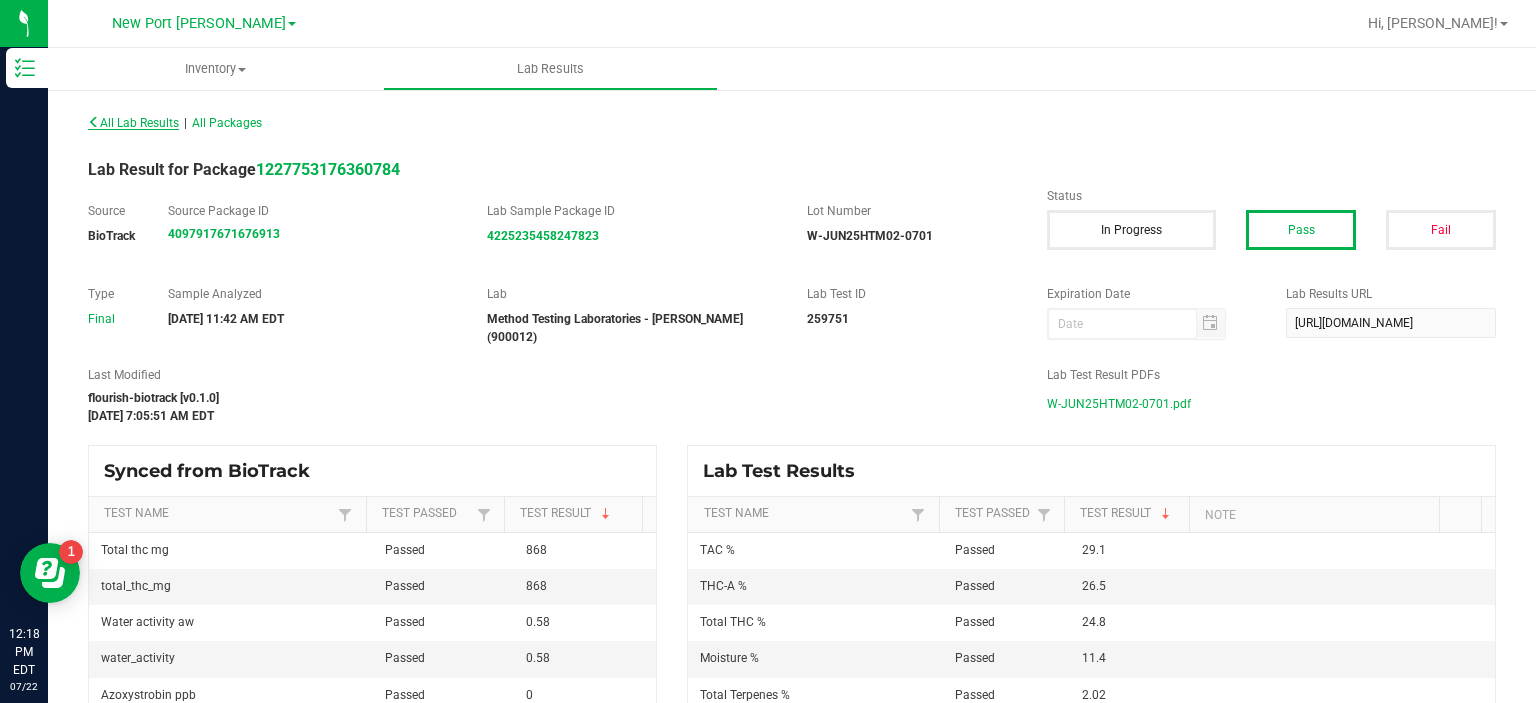 click on "All Lab Results" at bounding box center (133, 123) 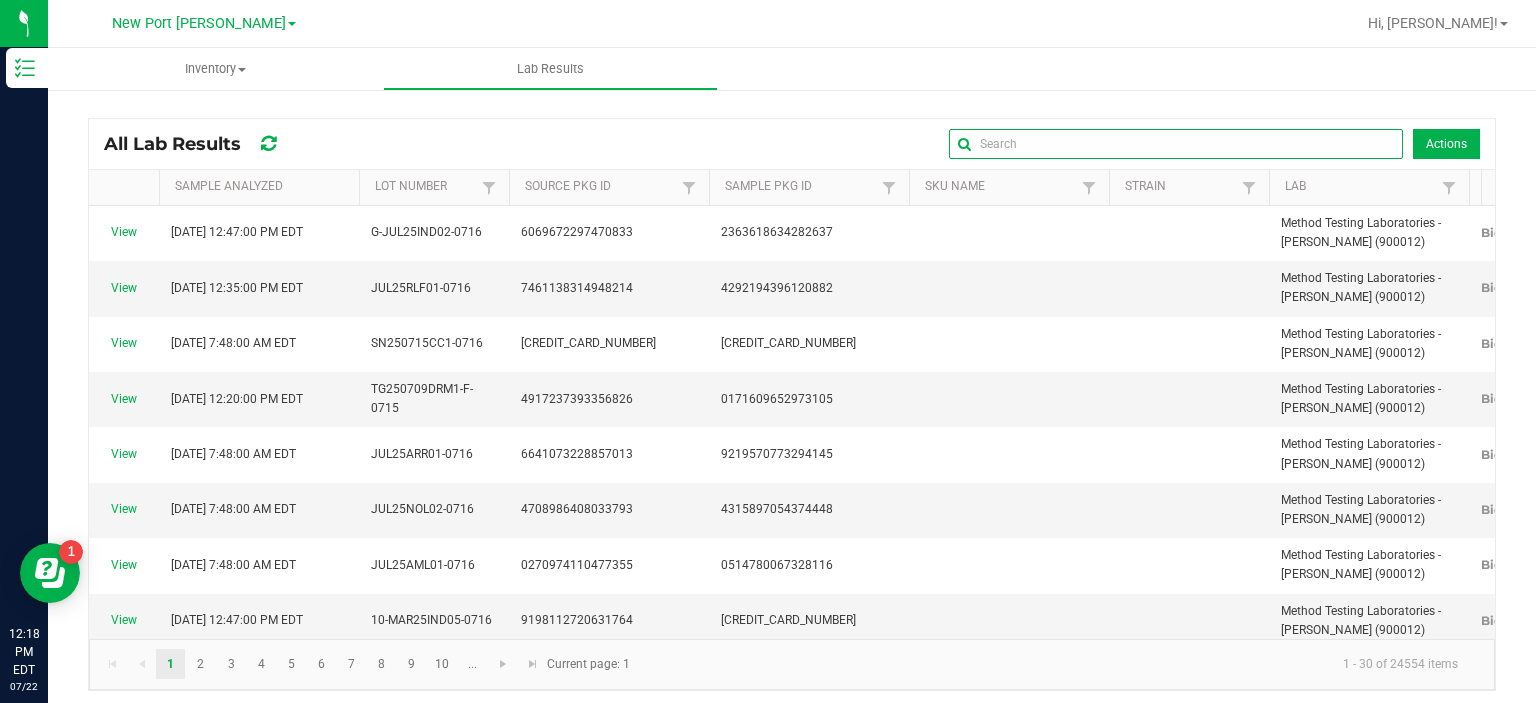 click at bounding box center (1176, 144) 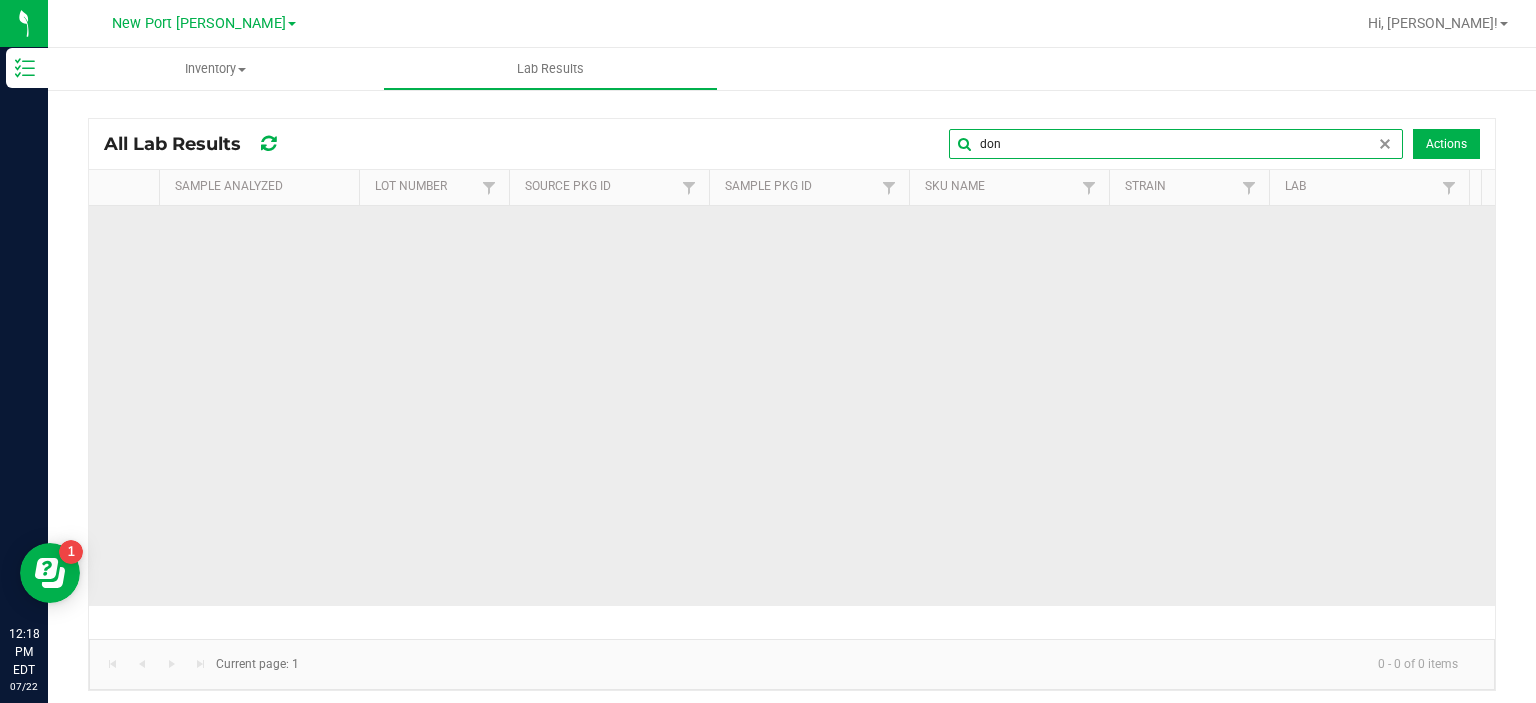 type on "don" 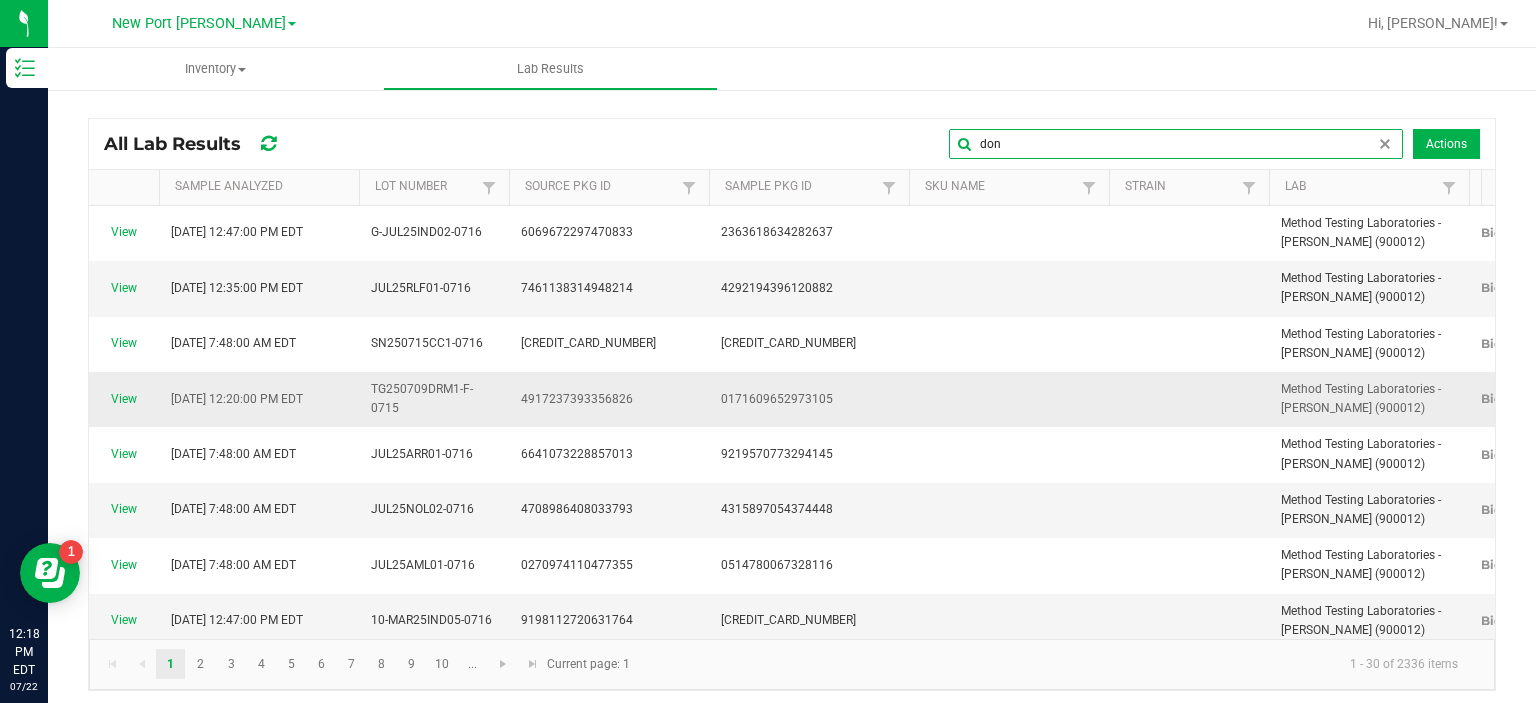 scroll, scrollTop: 0, scrollLeft: 476, axis: horizontal 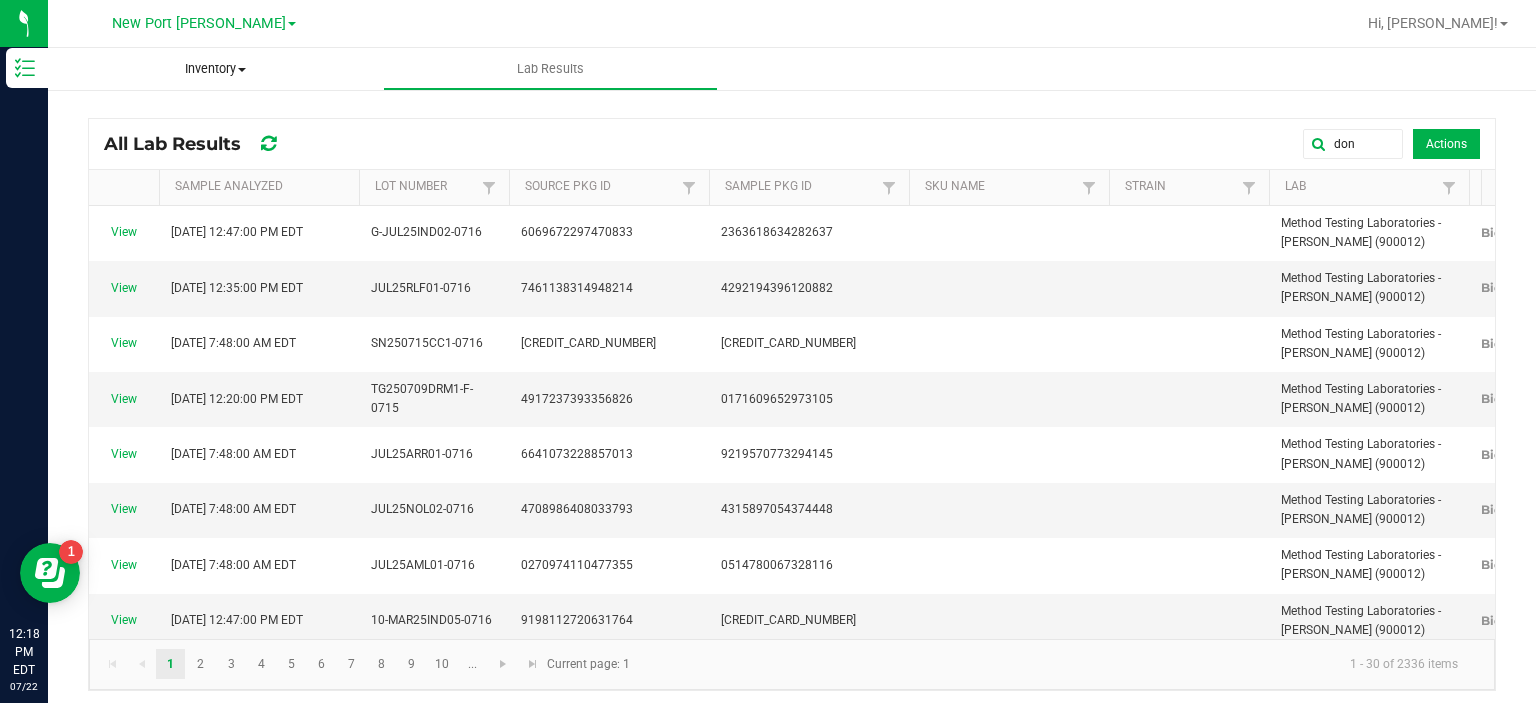 click on "Inventory
All packages
All inventory
Waste log" at bounding box center [215, 69] 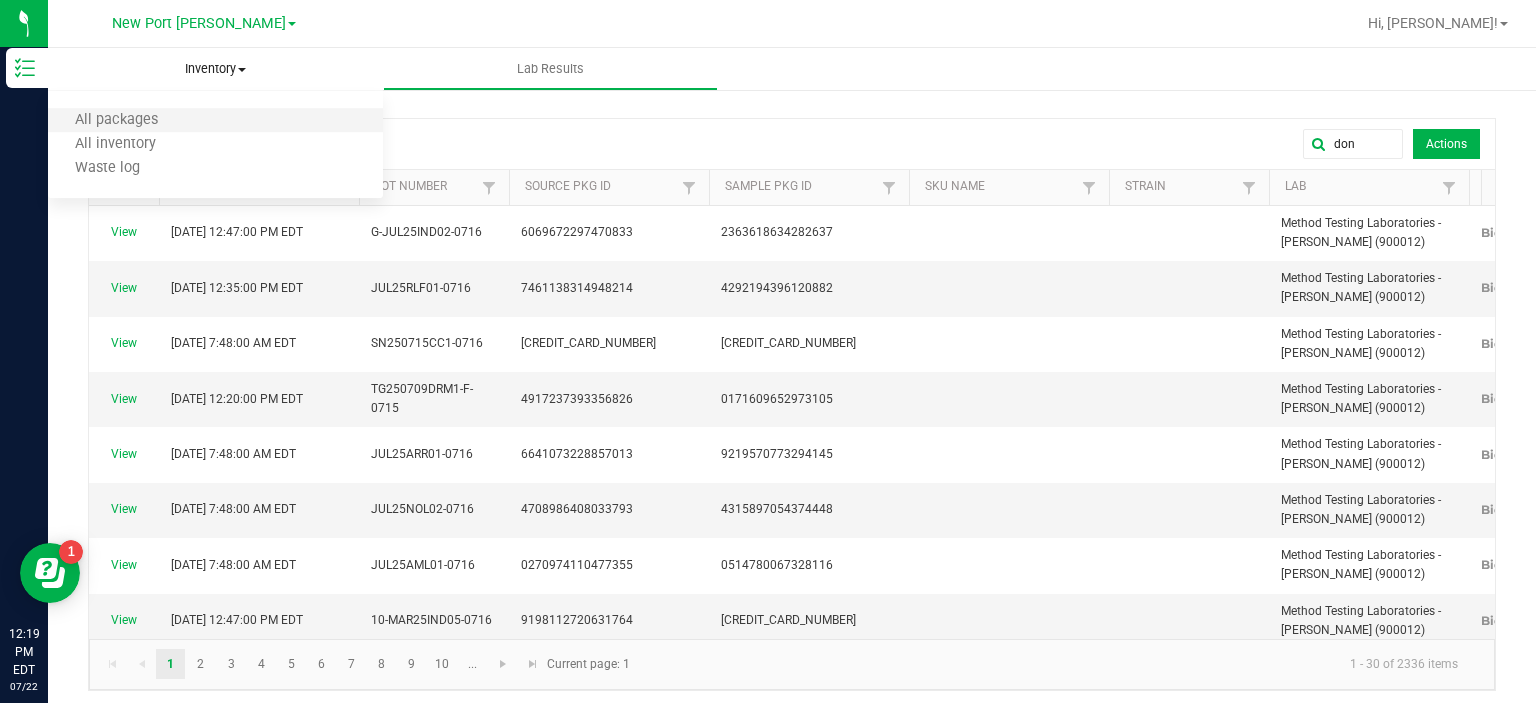 click on "All packages" at bounding box center [215, 121] 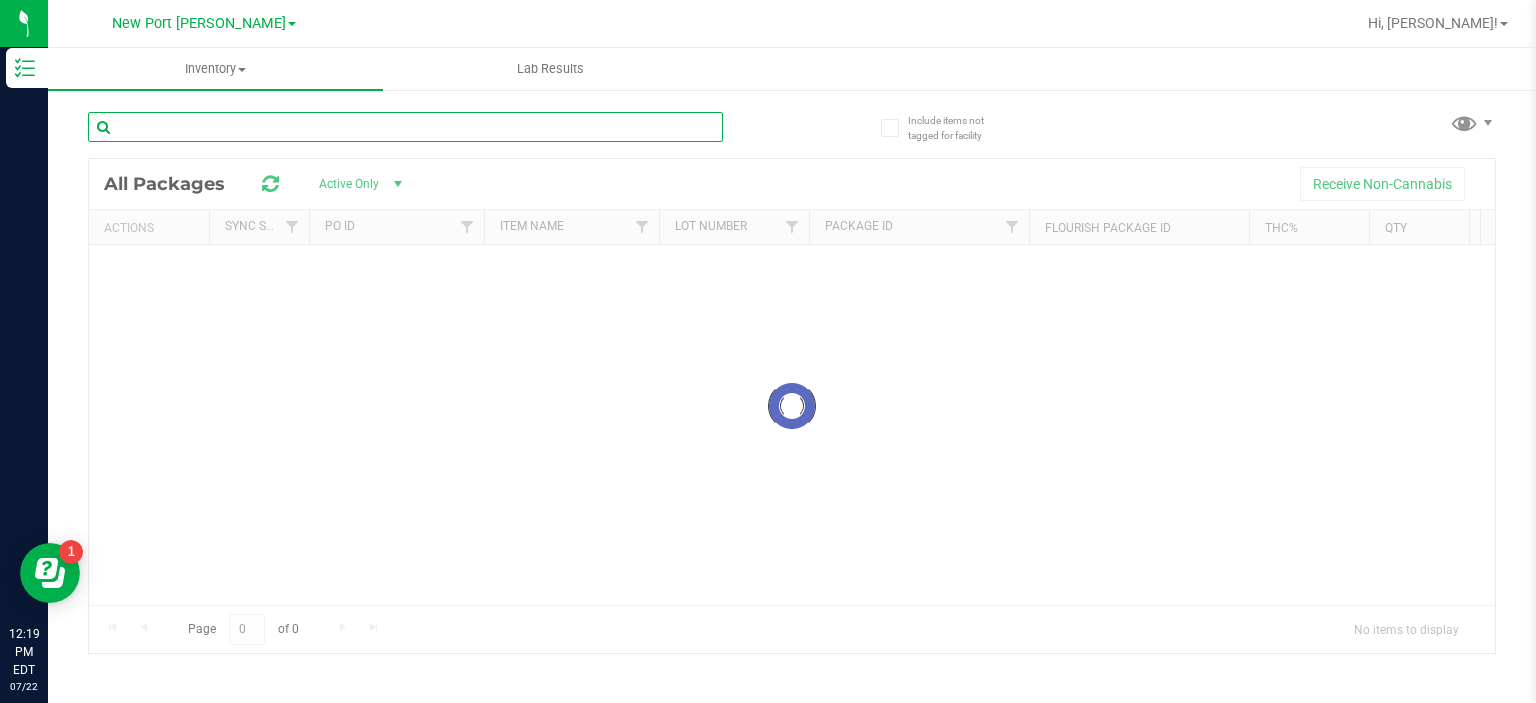 click at bounding box center (405, 127) 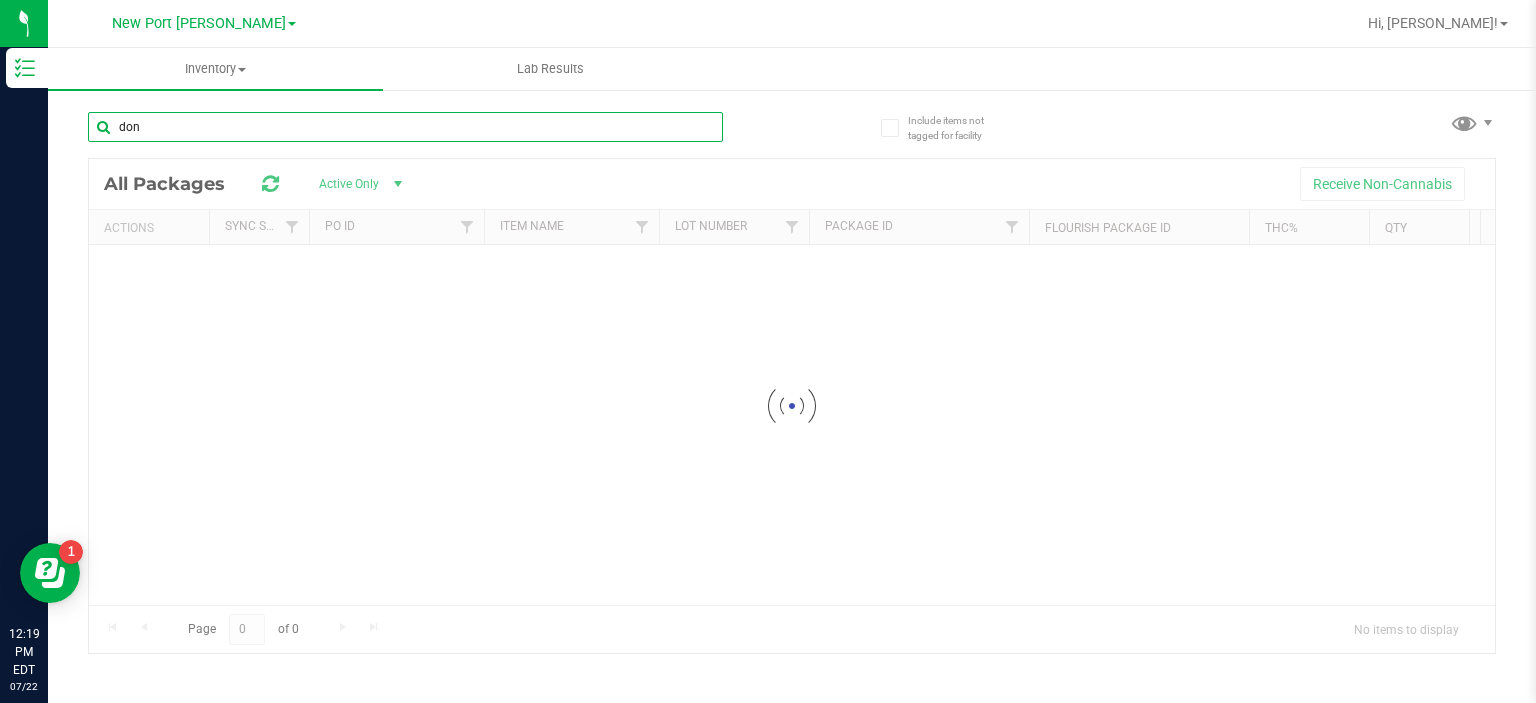type on "don" 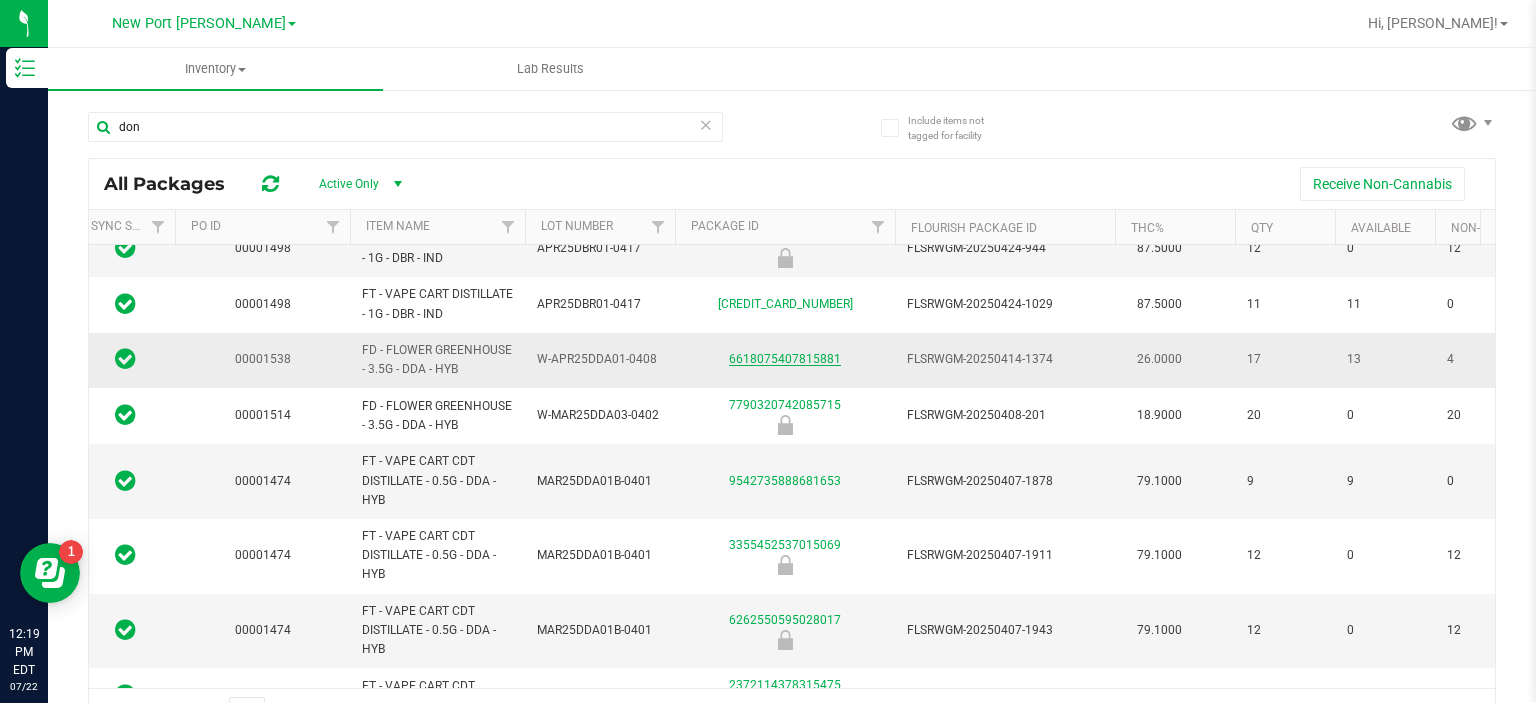 click on "6618075407815881" at bounding box center (785, 359) 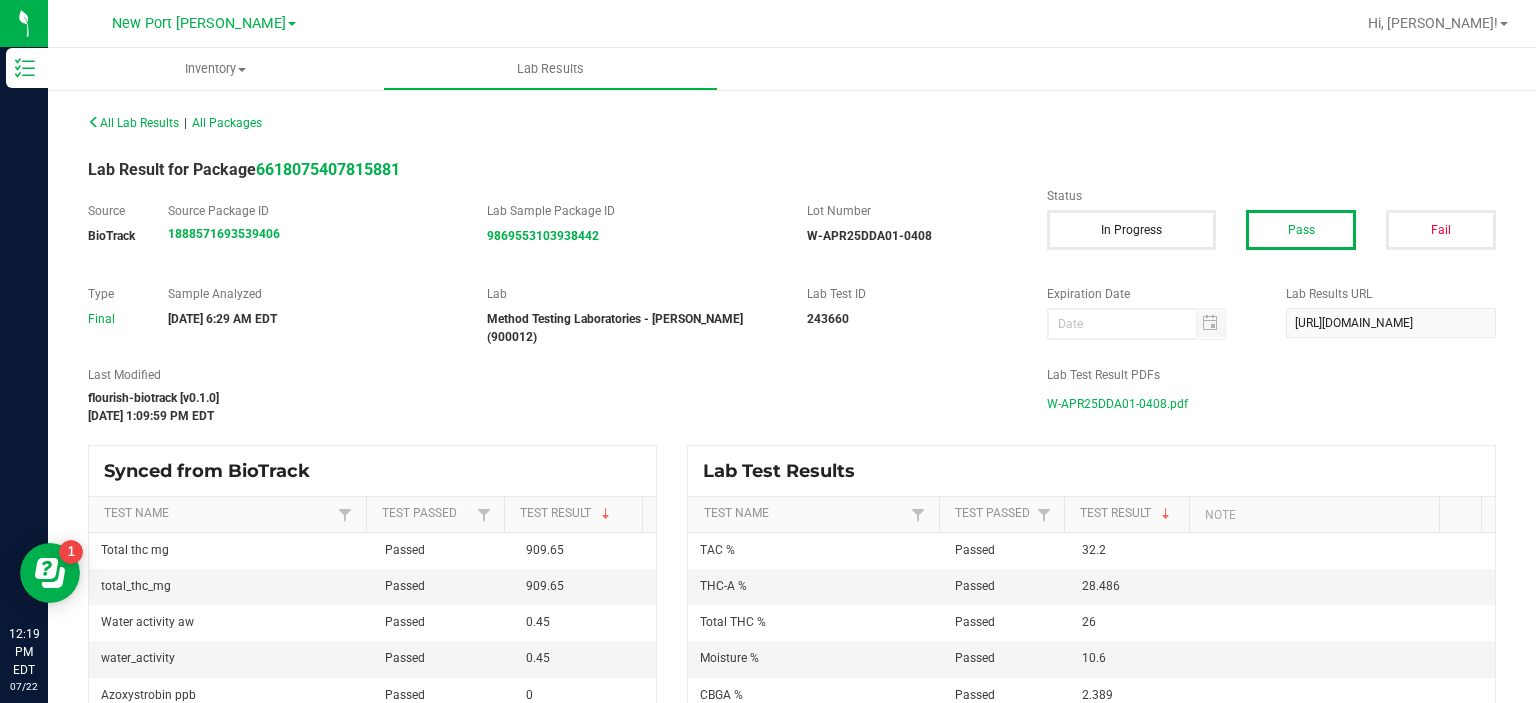 click on "W-APR25DDA01-0408.pdf" at bounding box center (1117, 404) 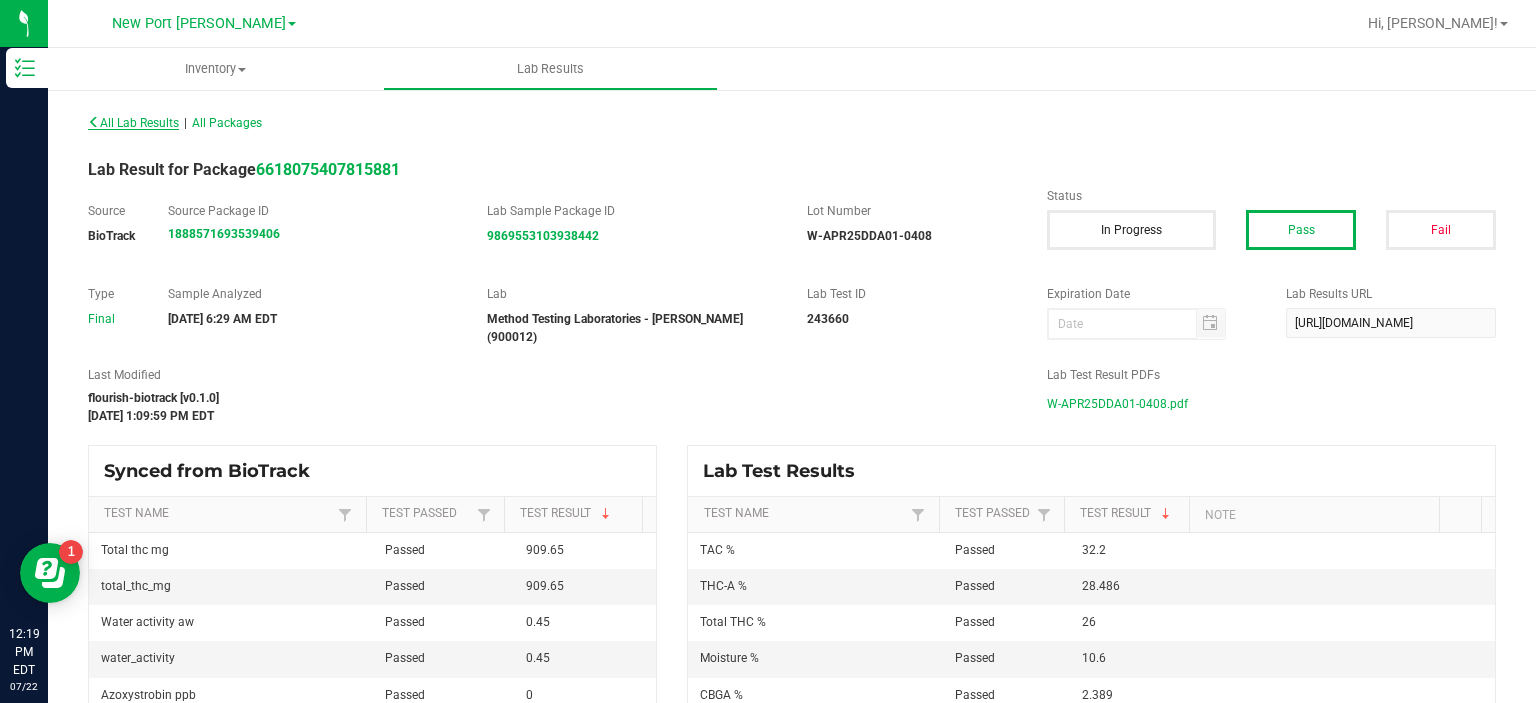 click on "All Lab Results" at bounding box center [133, 123] 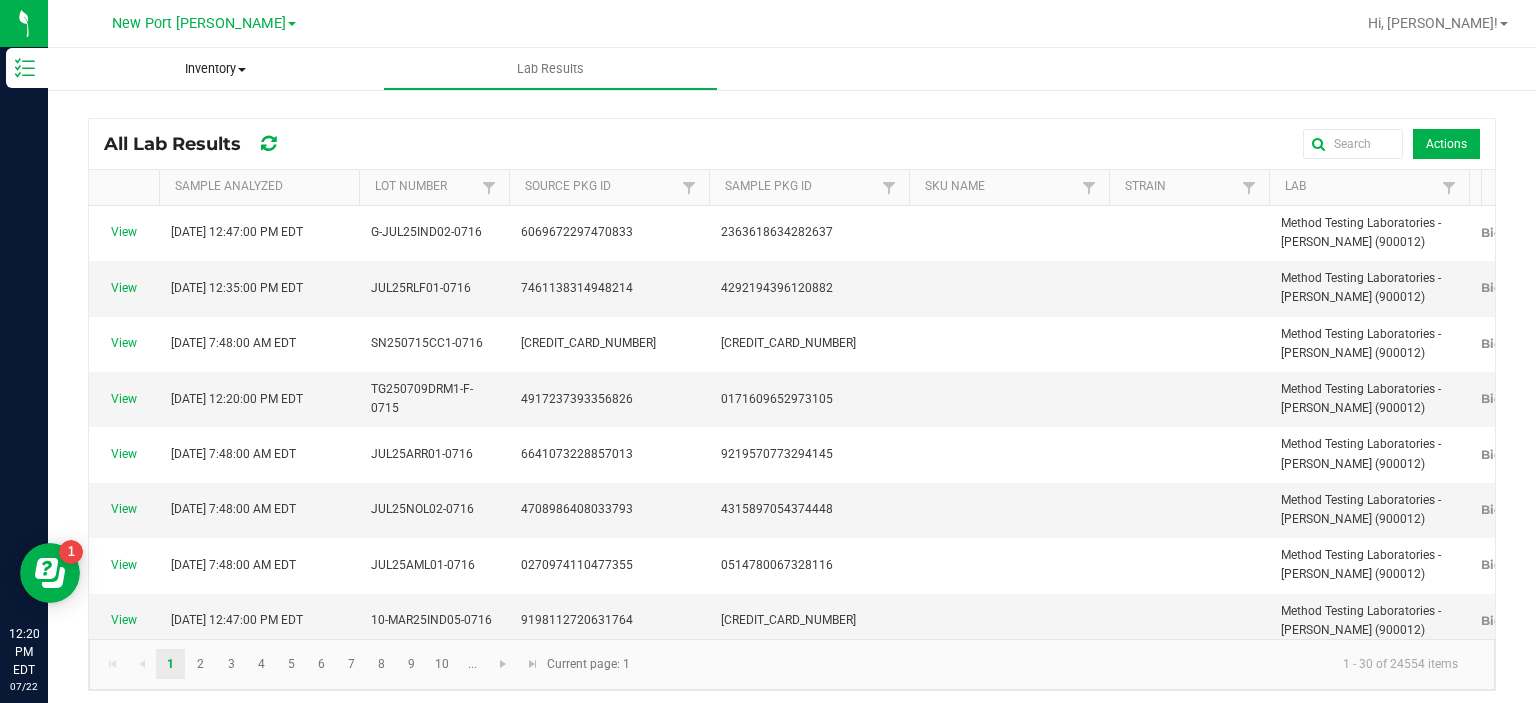 click on "Inventory" at bounding box center (215, 69) 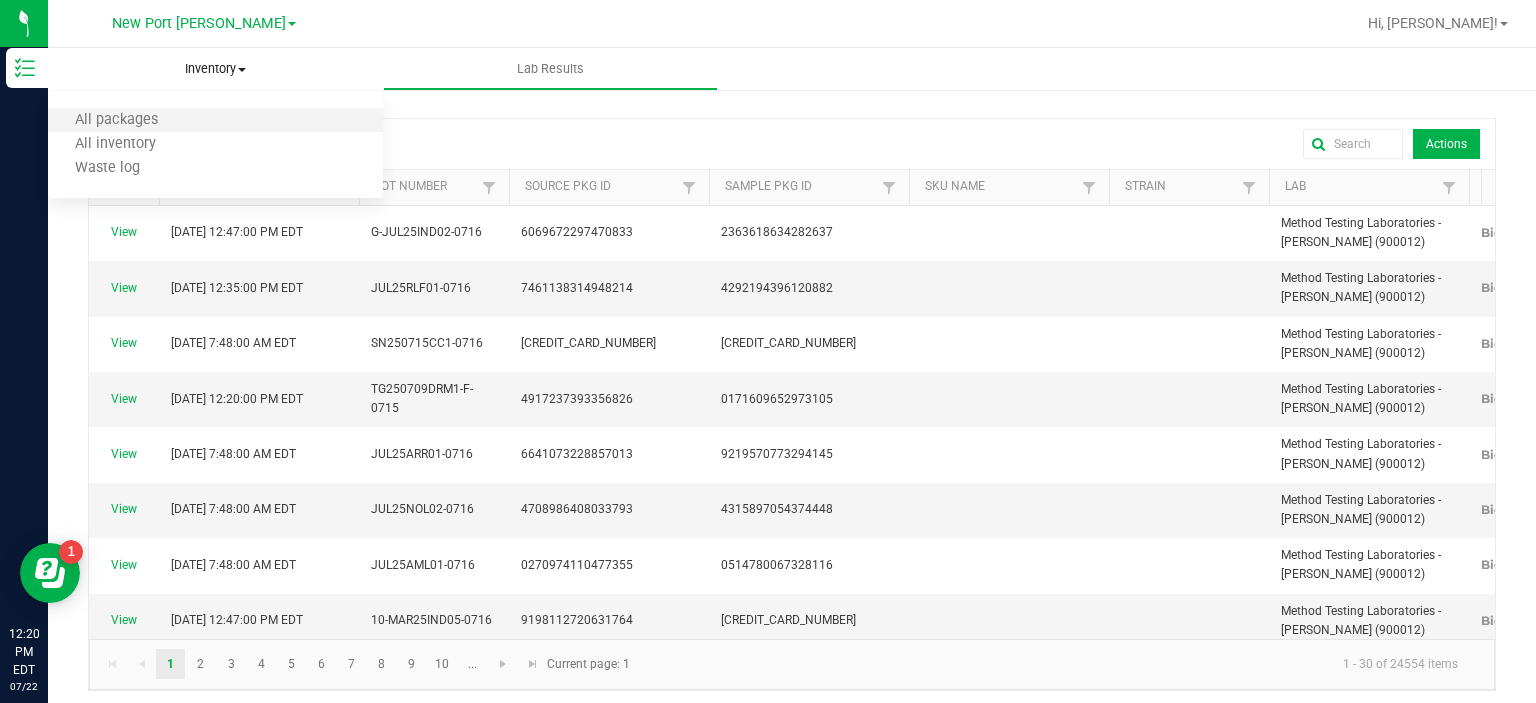 click on "All packages" at bounding box center (215, 121) 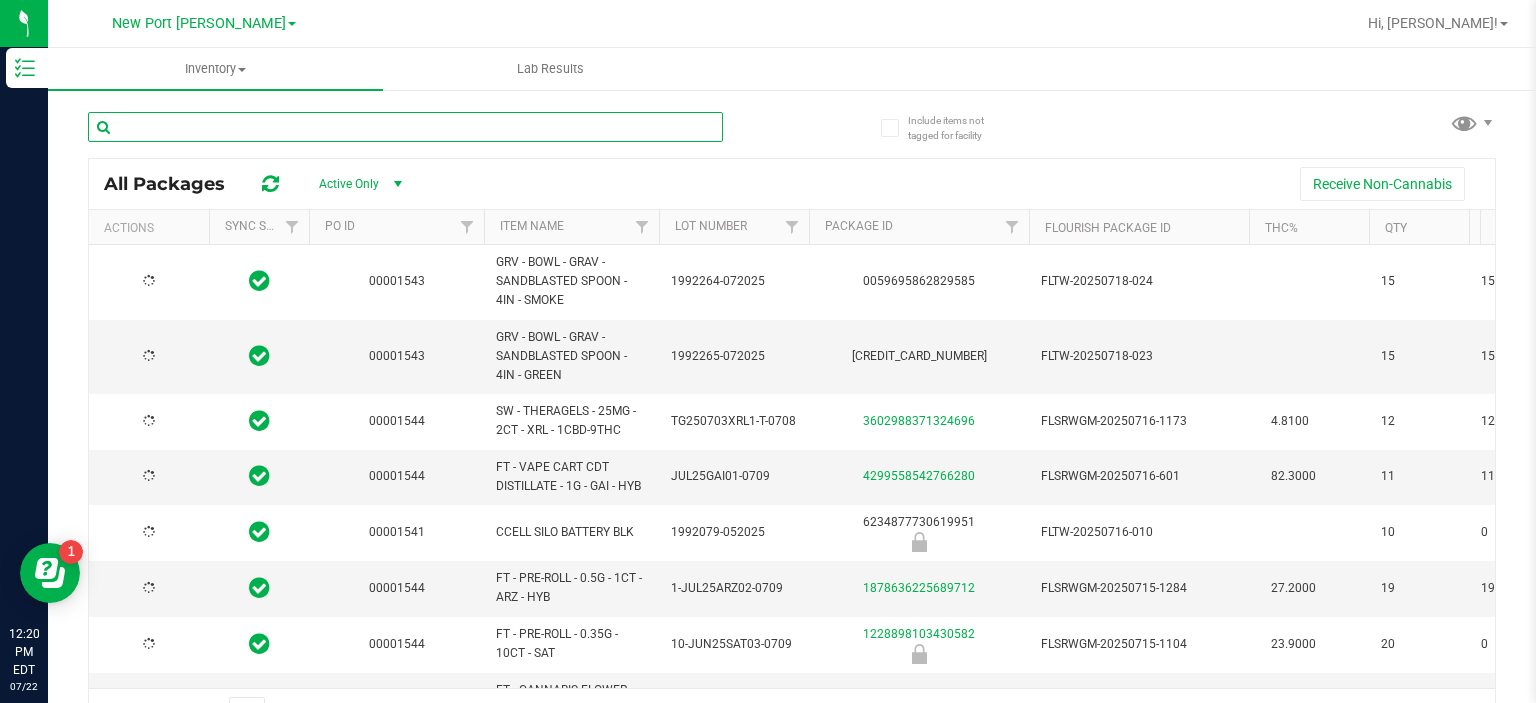click at bounding box center [405, 127] 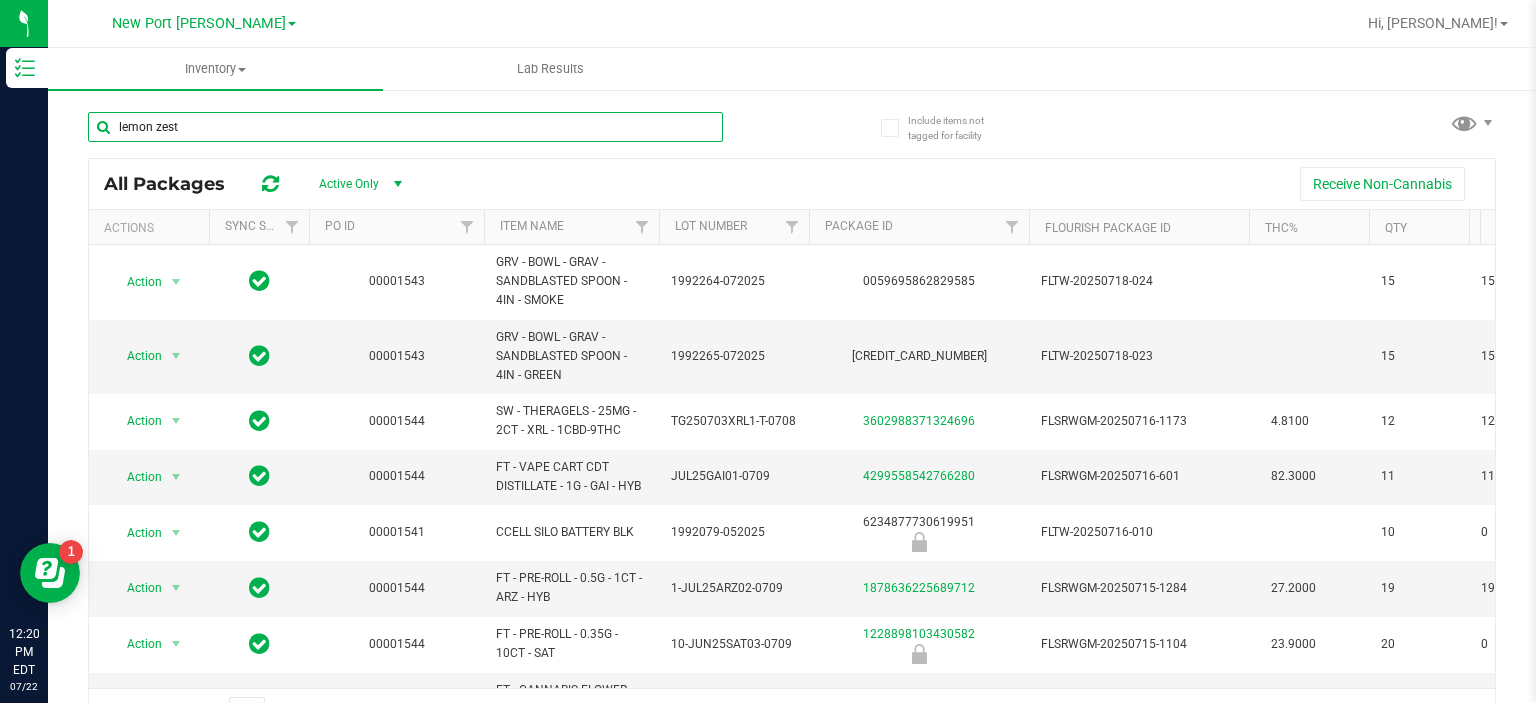 type on "lemon zest" 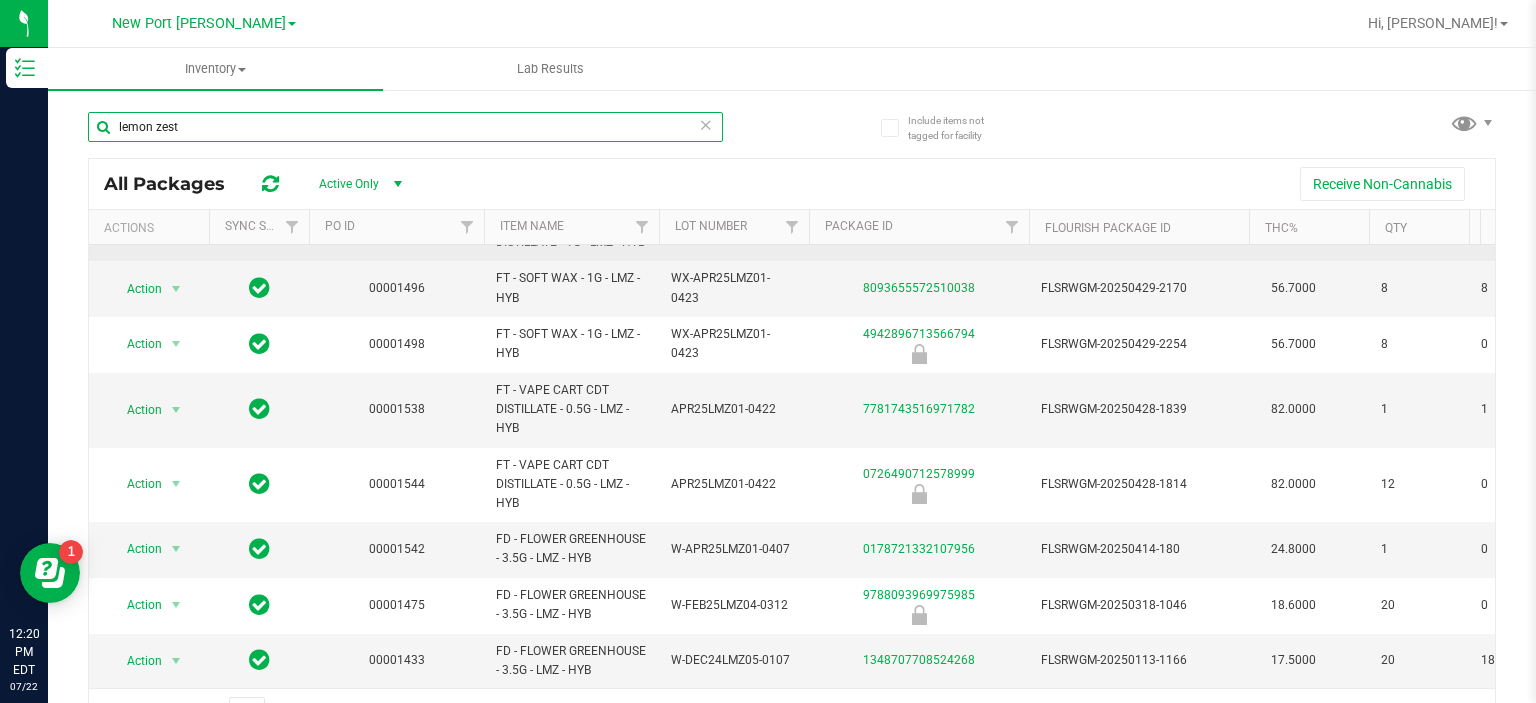 scroll, scrollTop: 72, scrollLeft: 0, axis: vertical 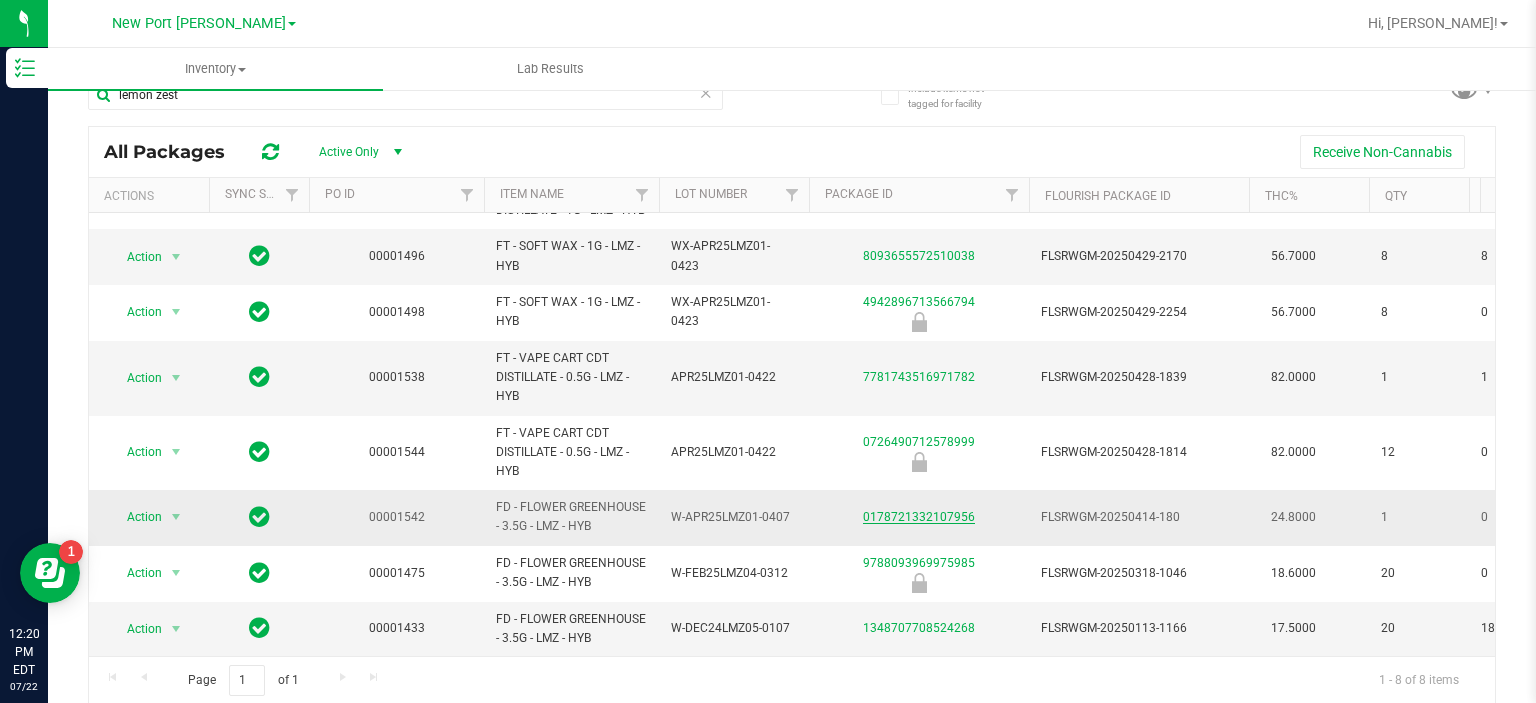 click on "0178721332107956" at bounding box center [919, 517] 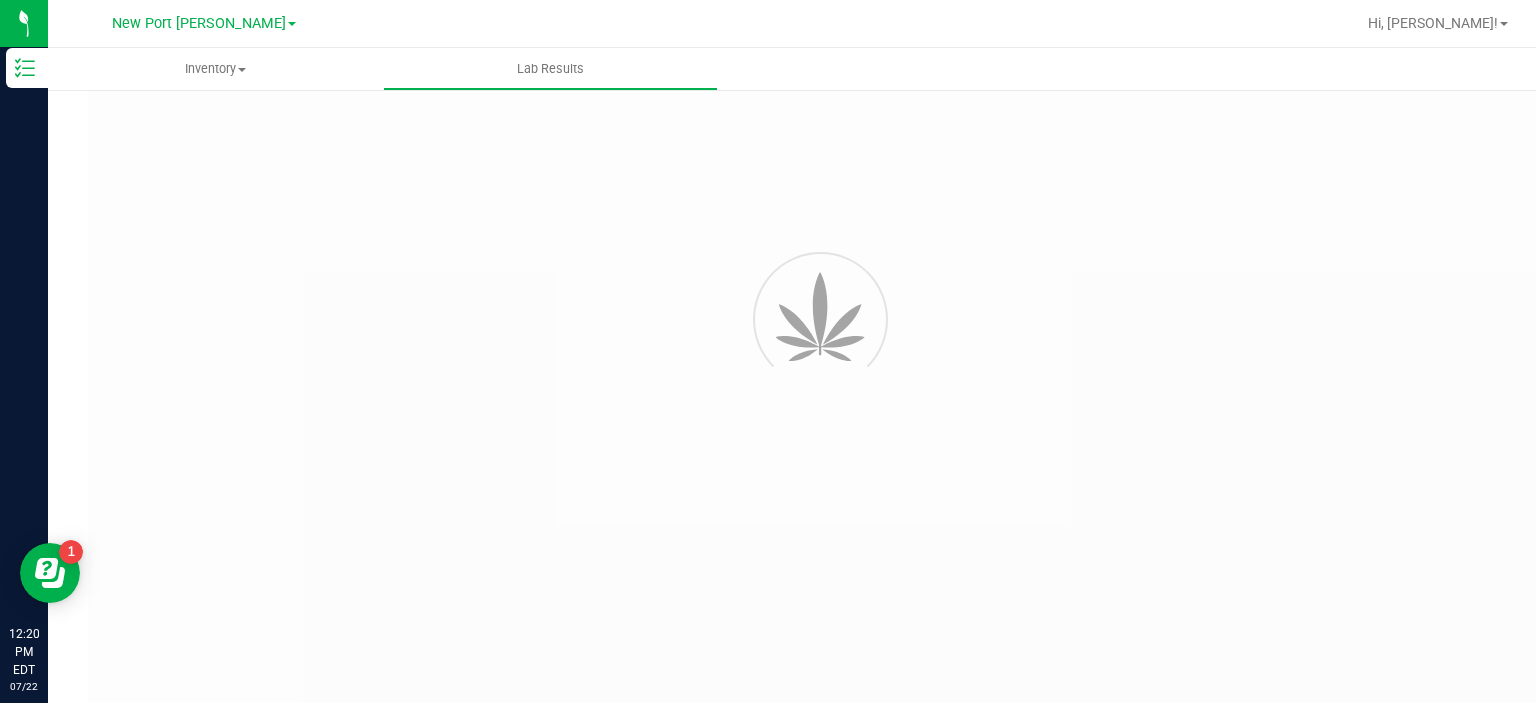 scroll, scrollTop: 0, scrollLeft: 0, axis: both 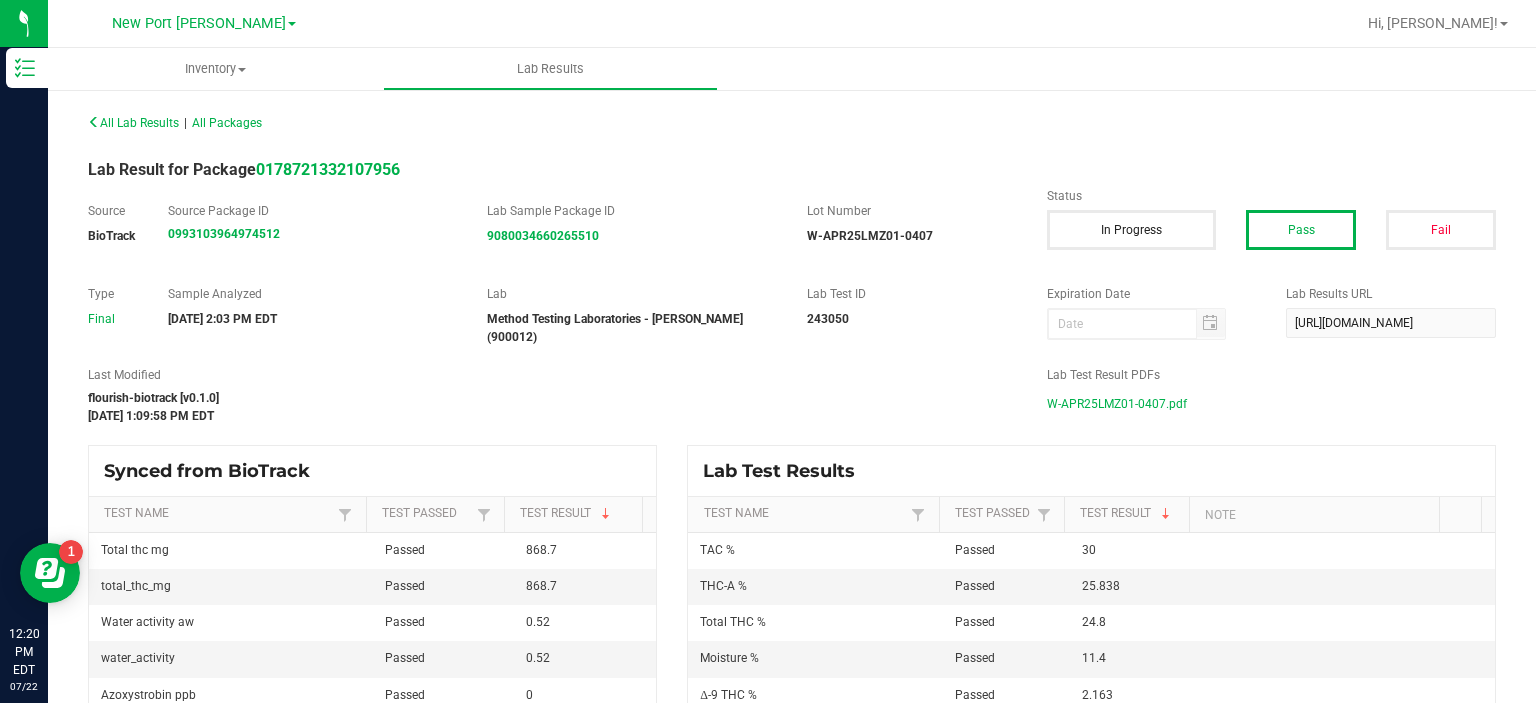 click on "W-APR25LMZ01-0407.pdf" at bounding box center [1117, 404] 